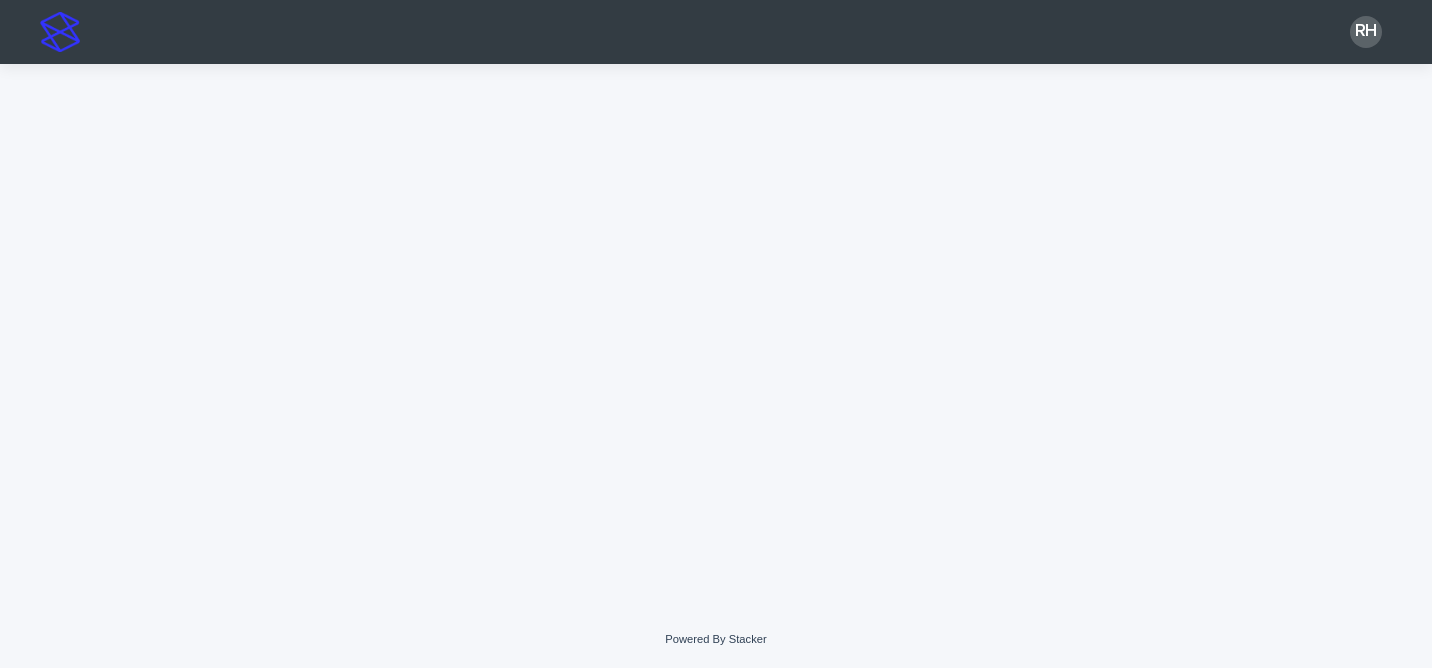 scroll, scrollTop: 0, scrollLeft: 0, axis: both 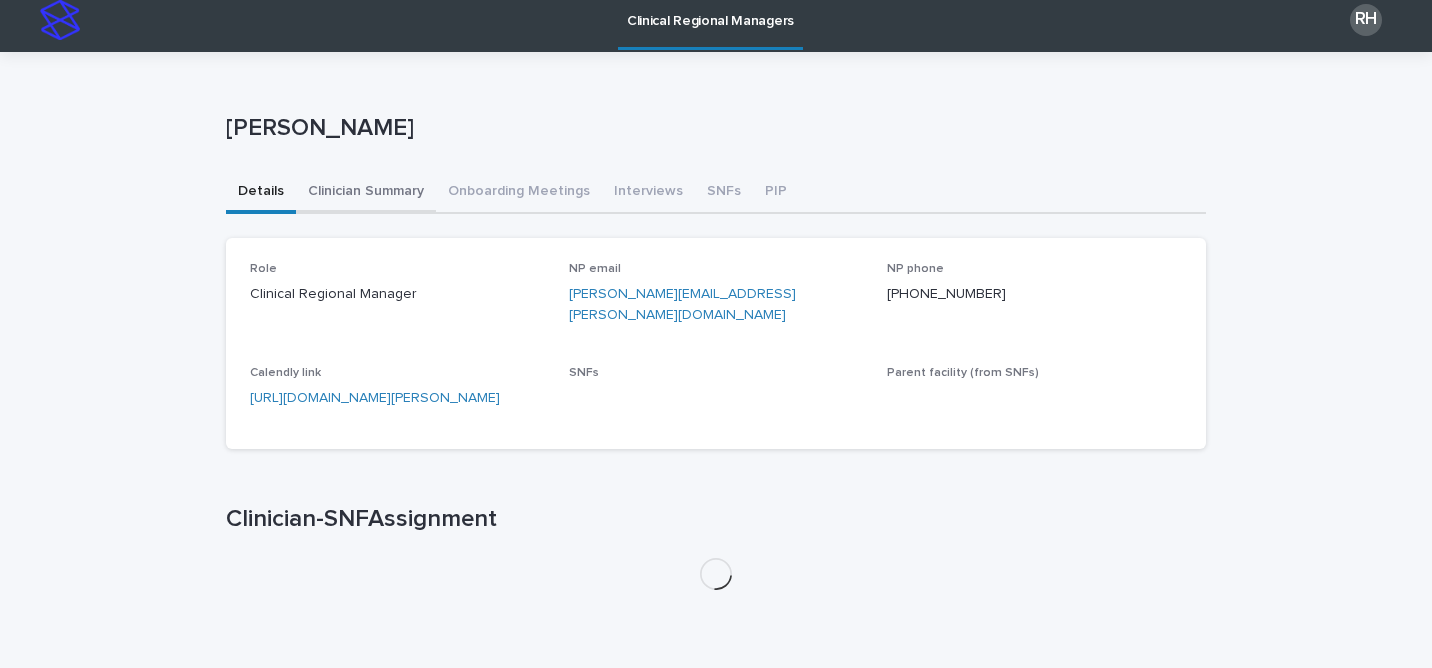 click on "Clinician Summary" at bounding box center [366, 193] 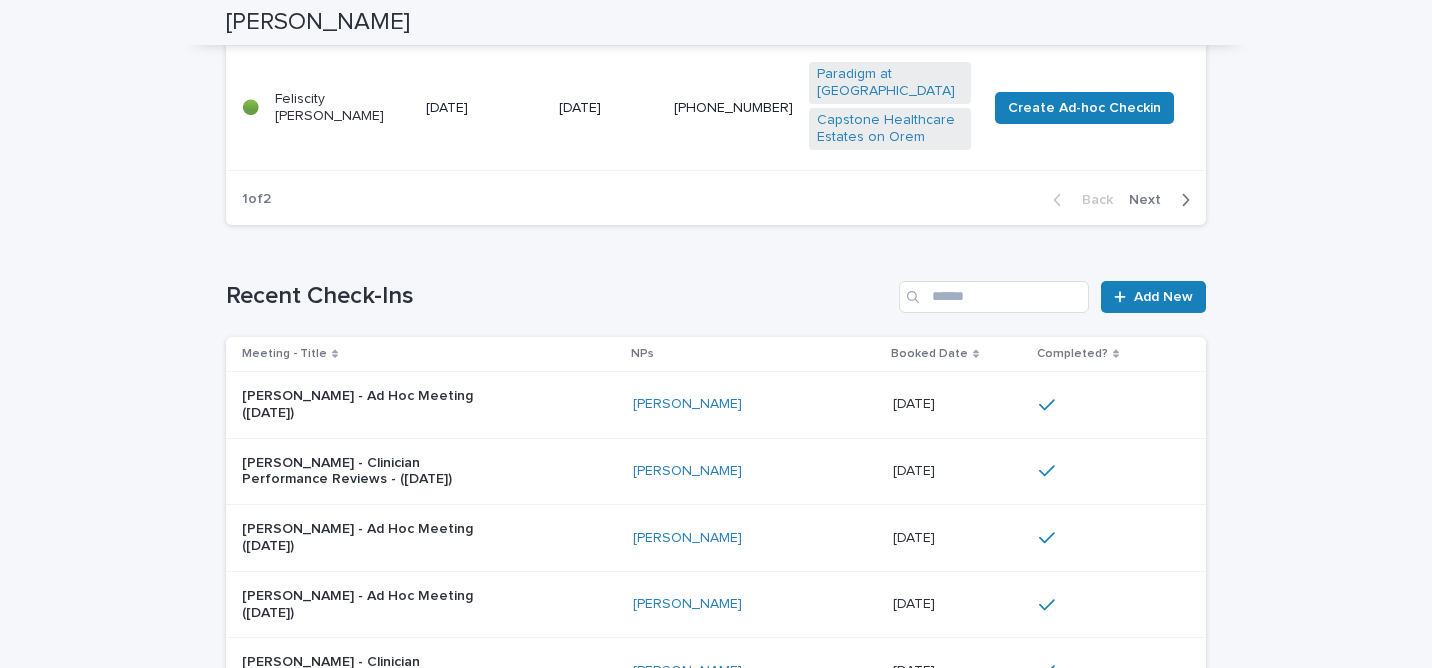 scroll, scrollTop: 1674, scrollLeft: 0, axis: vertical 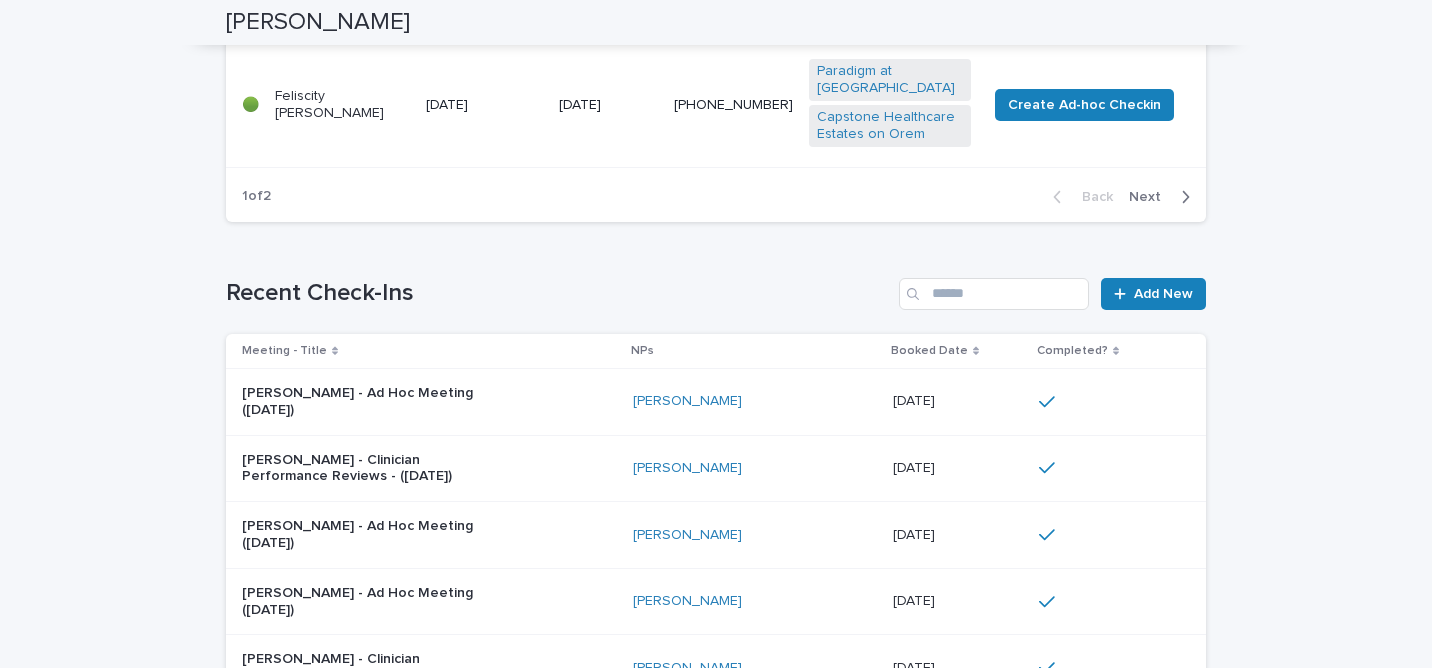 click on "Next" at bounding box center [1151, 197] 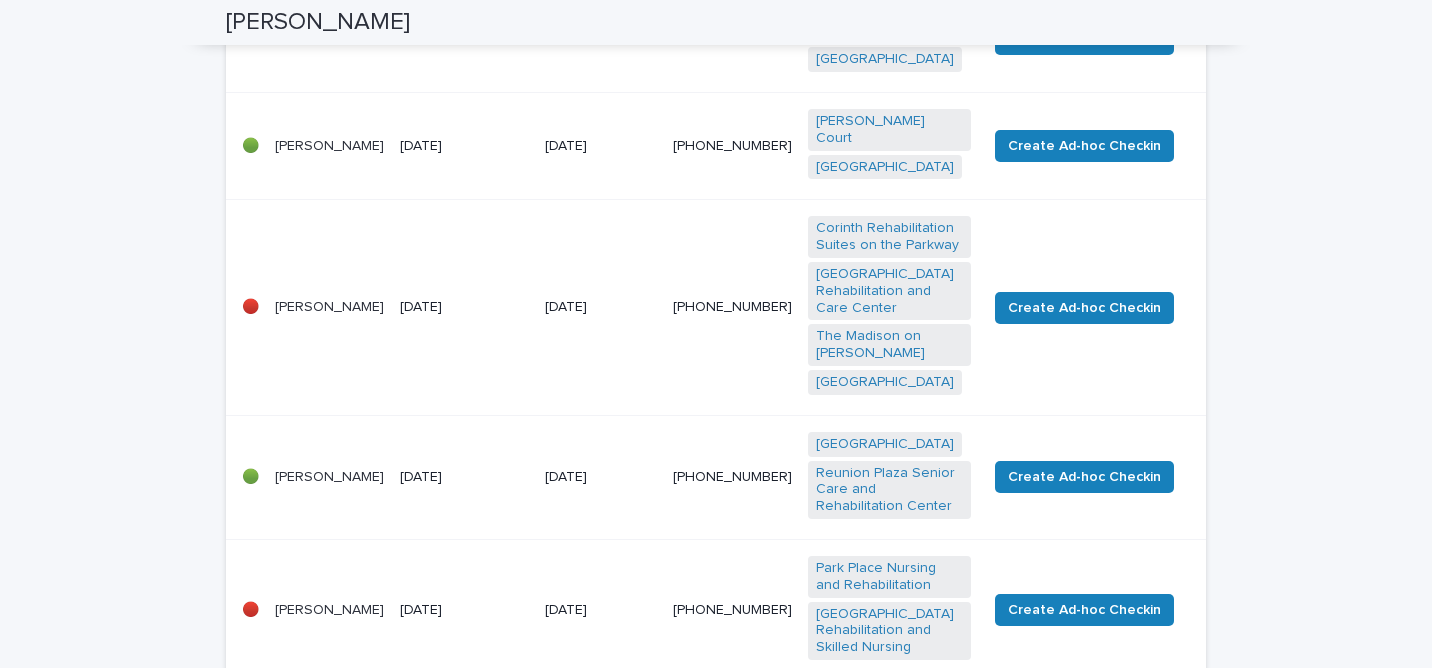 scroll, scrollTop: 537, scrollLeft: 0, axis: vertical 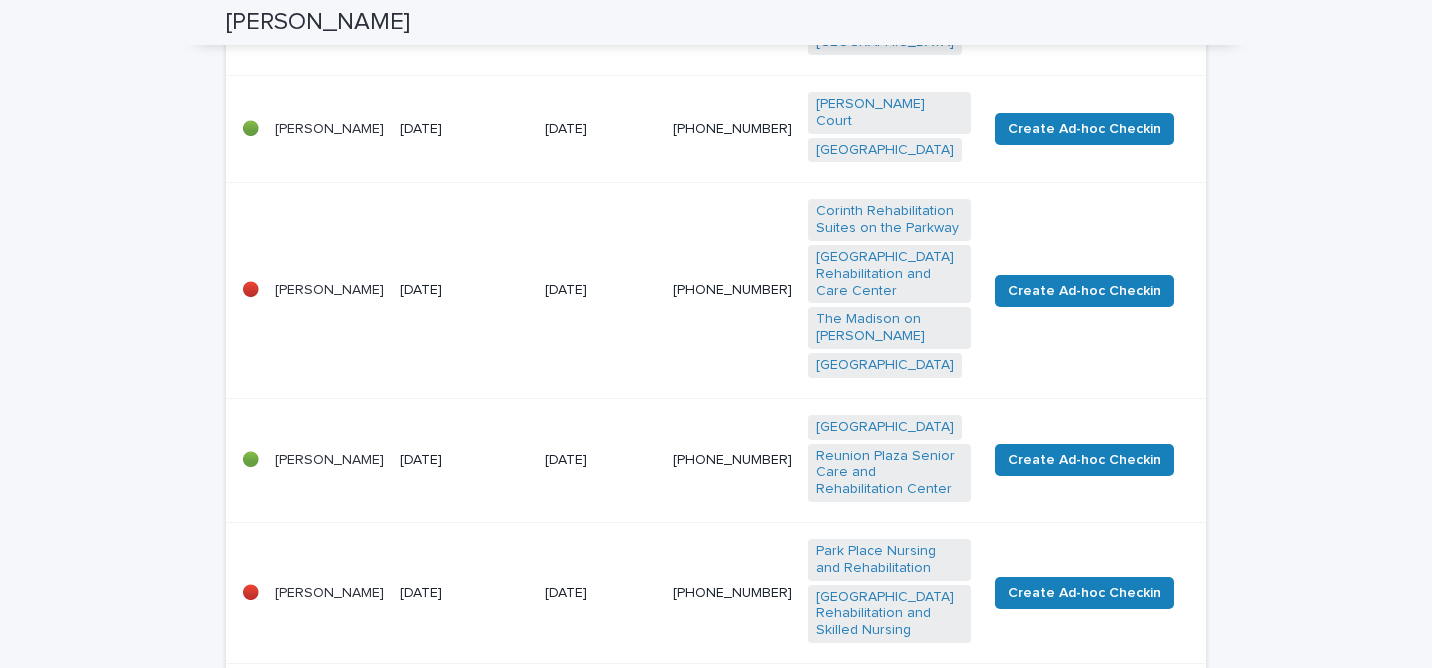 click on "[DATE]" at bounding box center [600, 128] 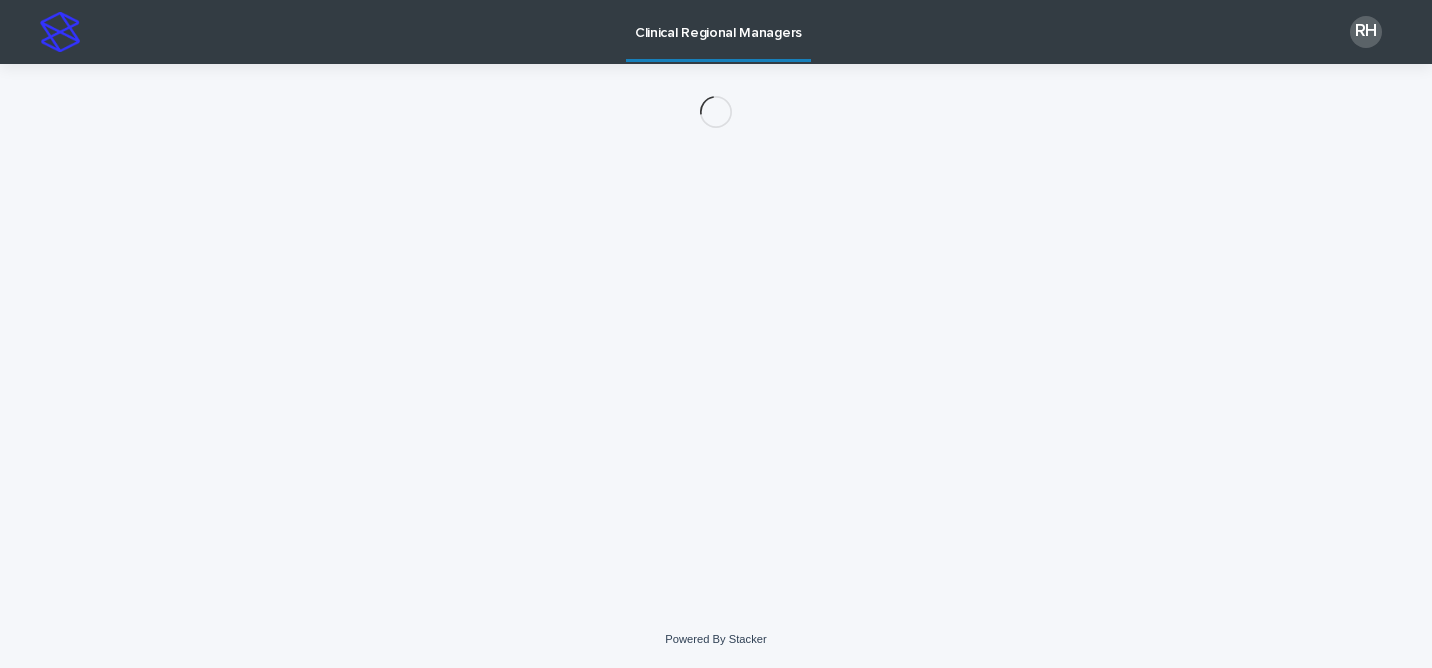 scroll, scrollTop: 0, scrollLeft: 0, axis: both 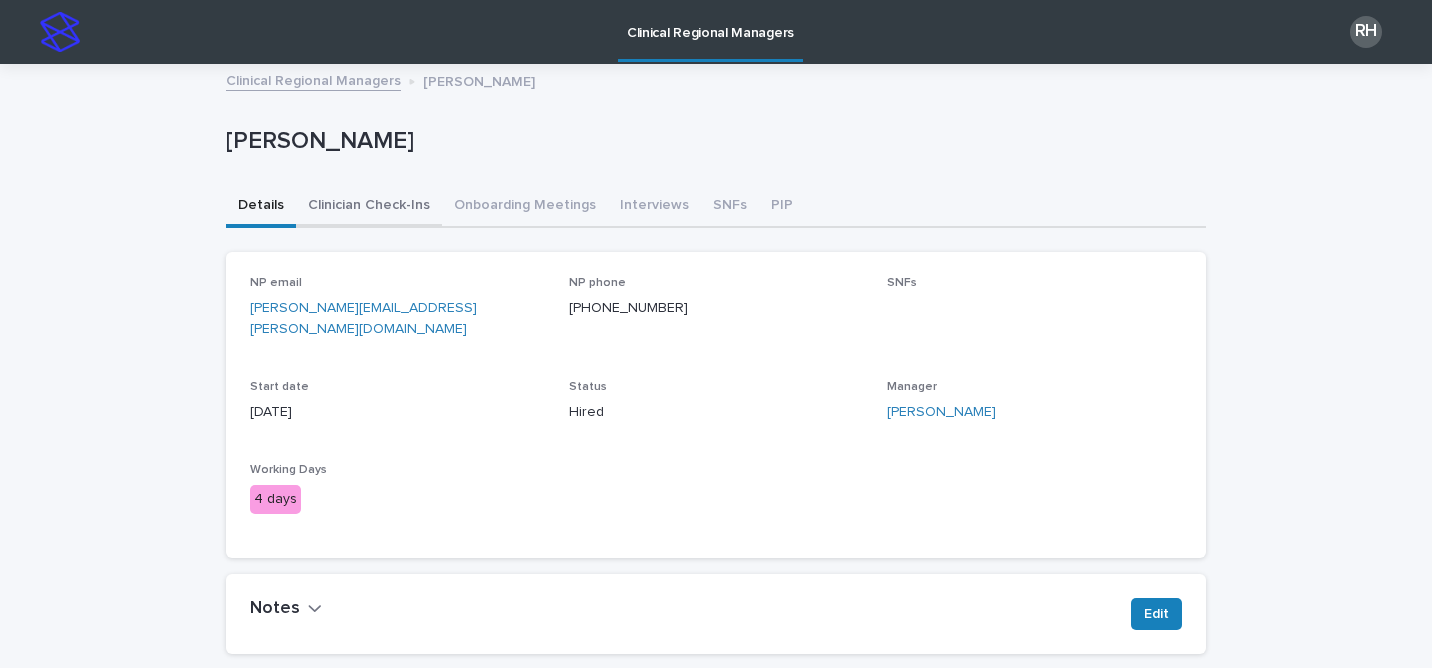 click on "Clinician Check-Ins" at bounding box center [369, 207] 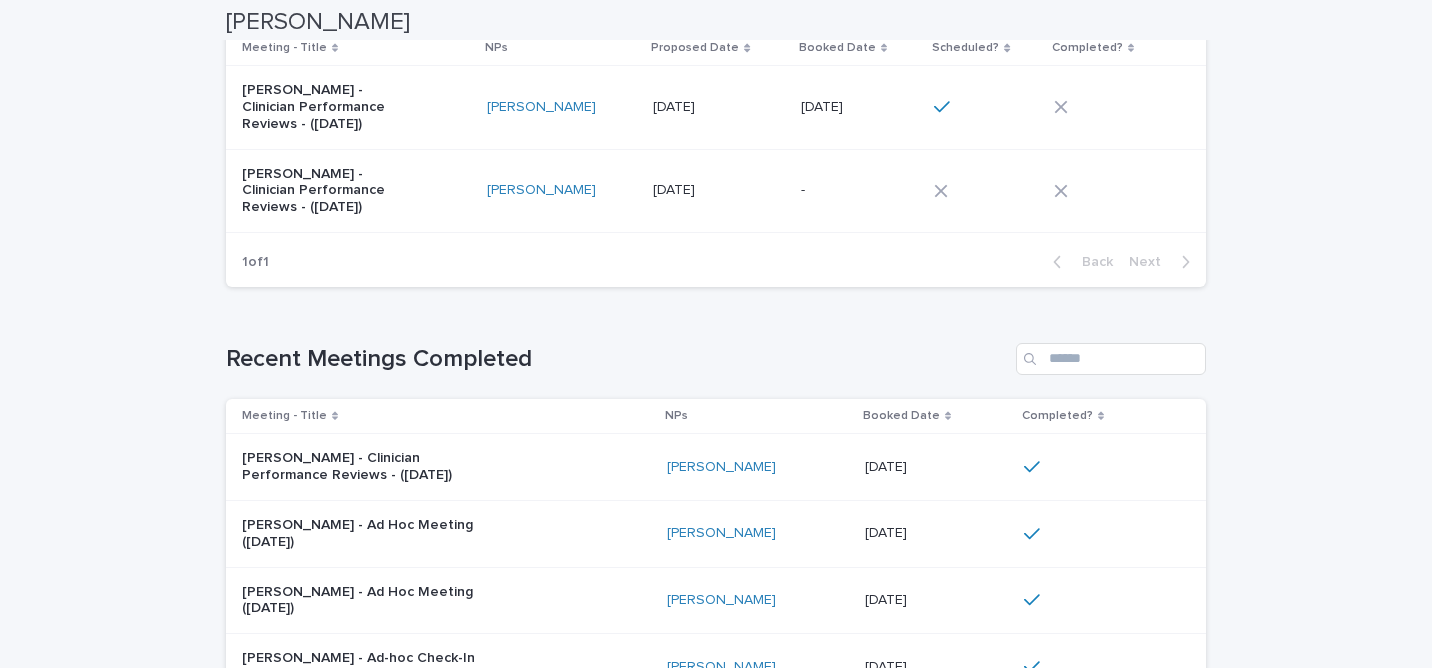 scroll, scrollTop: 342, scrollLeft: 0, axis: vertical 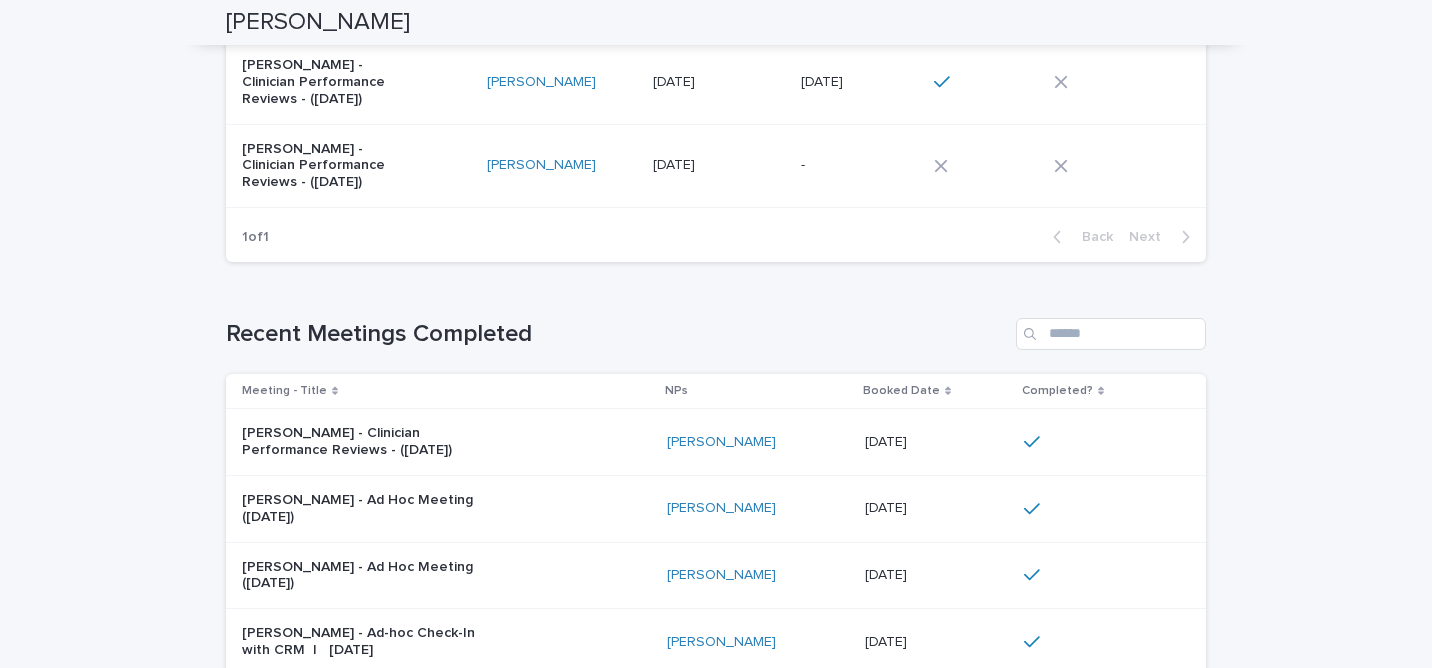 click on "[PERSON_NAME] - Clinician Performance Reviews - ([DATE])" at bounding box center (446, 442) 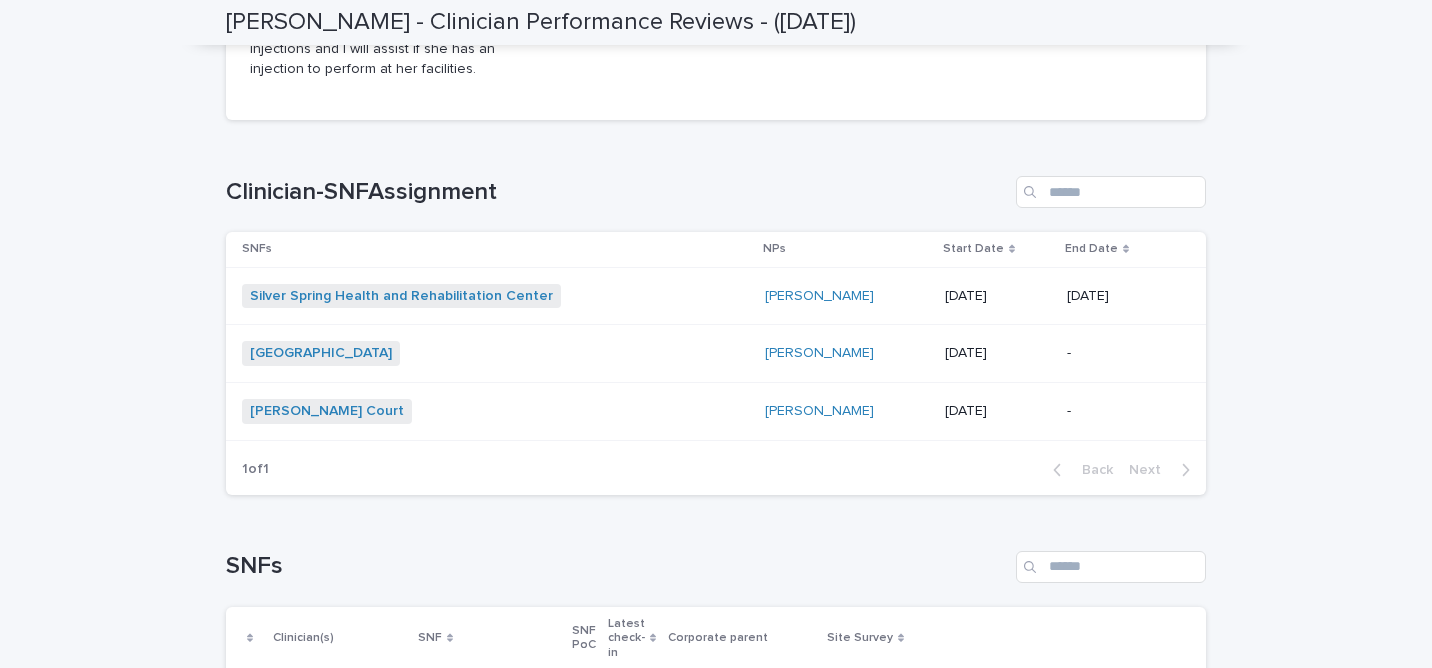 scroll, scrollTop: 949, scrollLeft: 0, axis: vertical 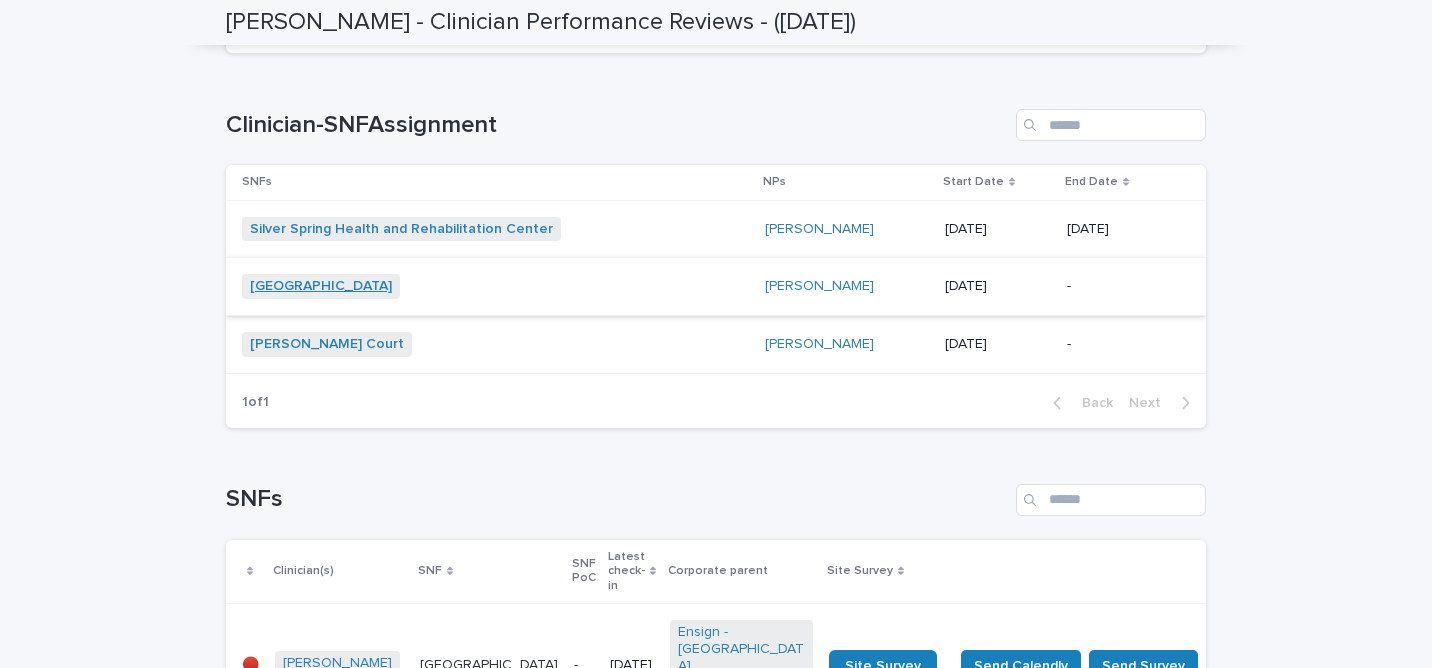 click on "Northern Oaks Living and Rehabilitation Center" at bounding box center (321, 286) 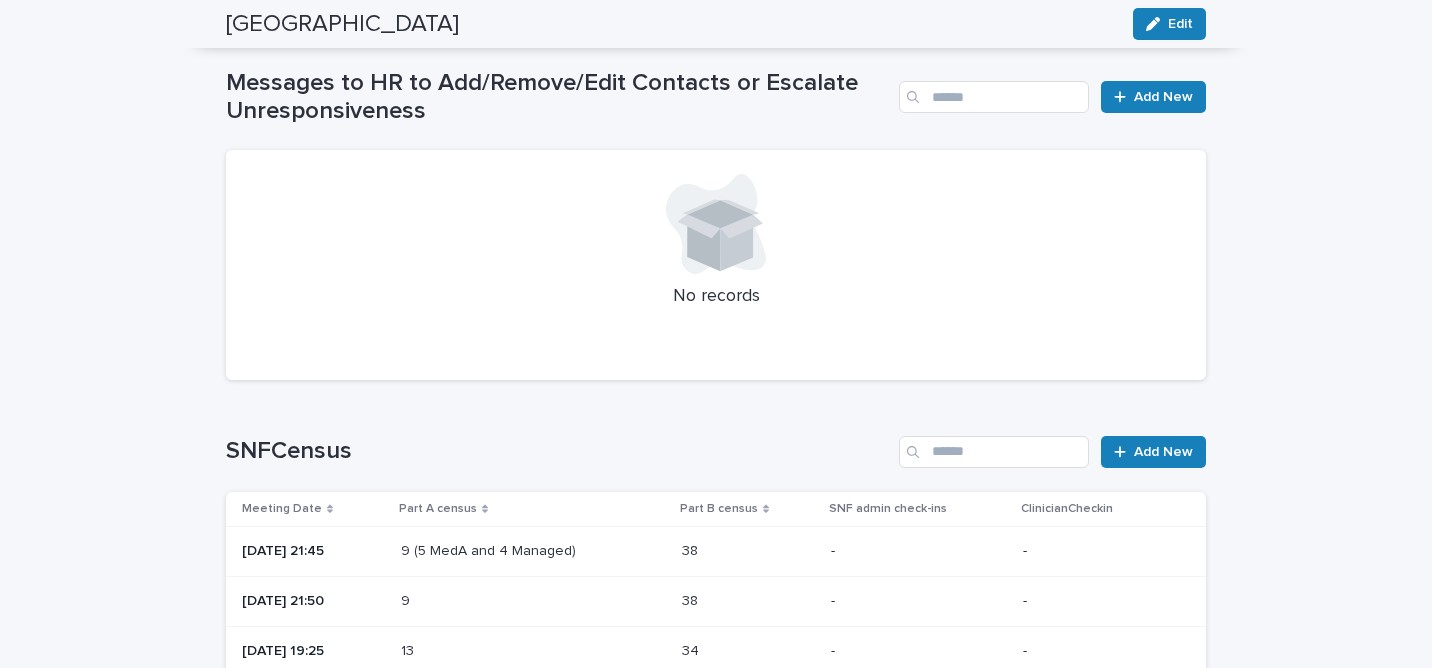 scroll, scrollTop: 1434, scrollLeft: 0, axis: vertical 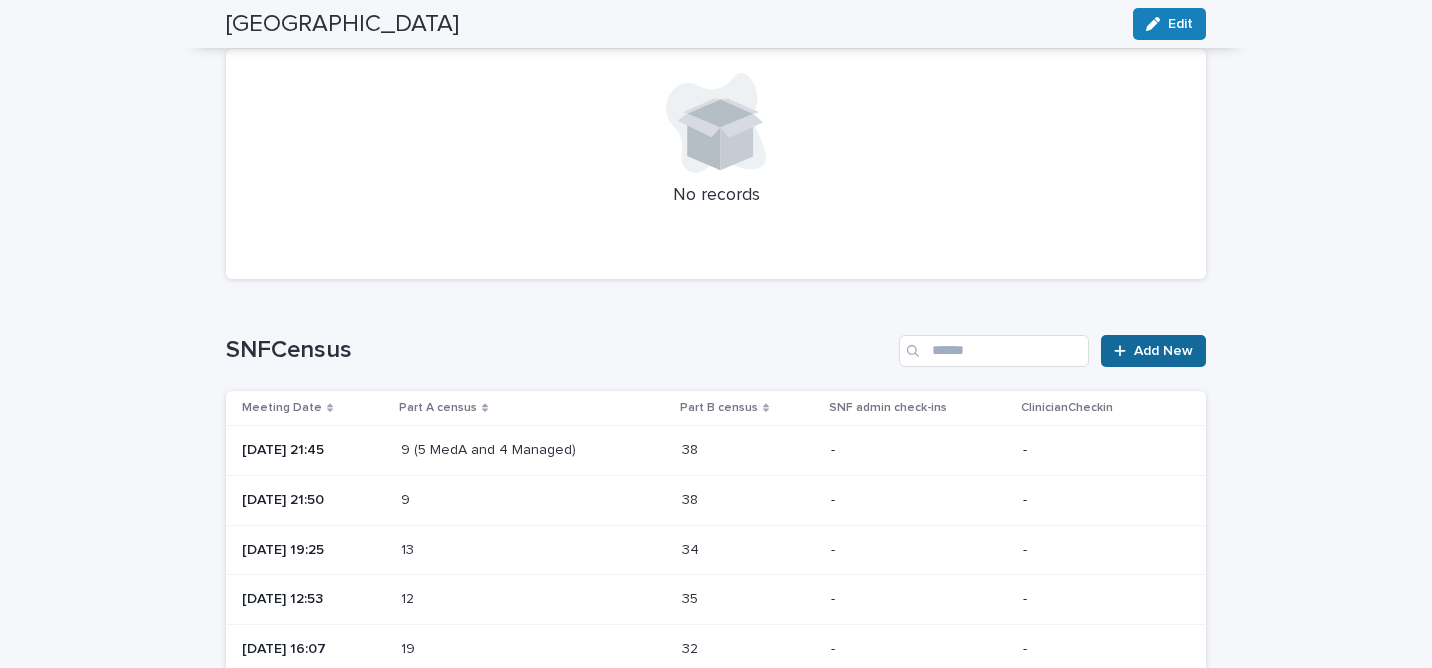 click on "Add New" at bounding box center [1163, 351] 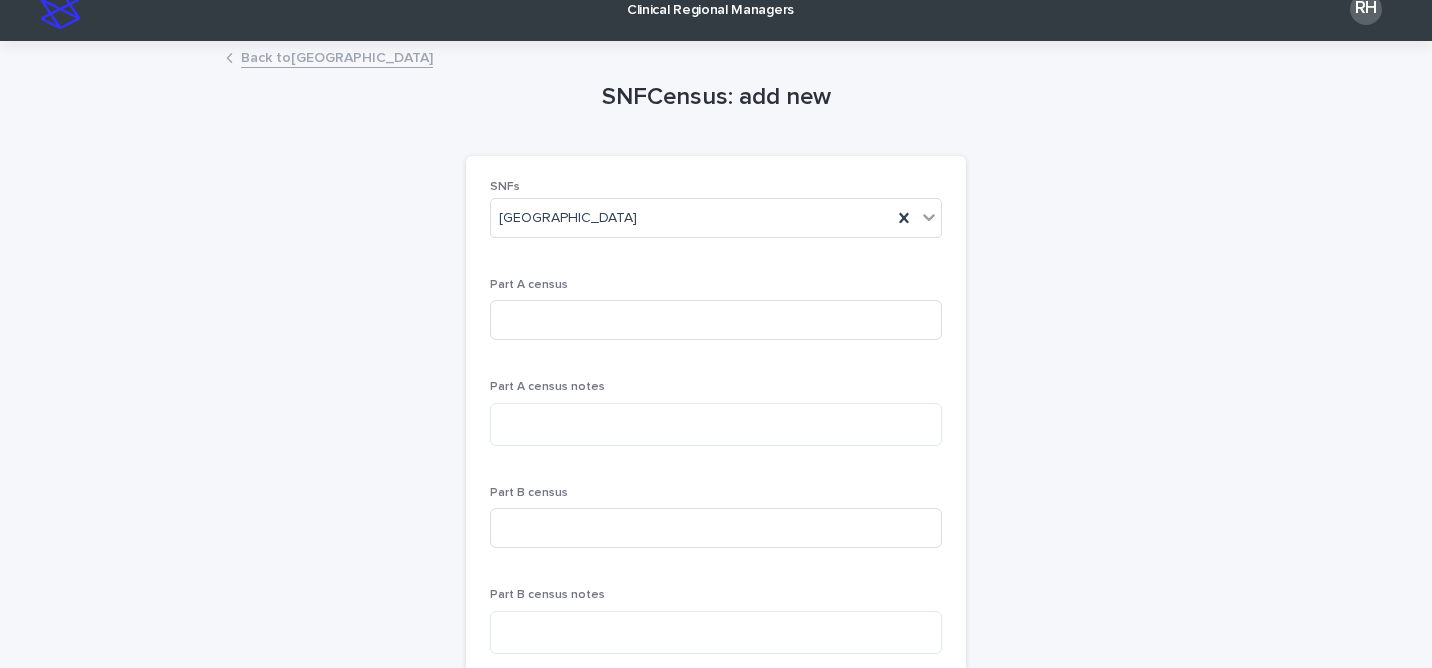 scroll, scrollTop: 0, scrollLeft: 0, axis: both 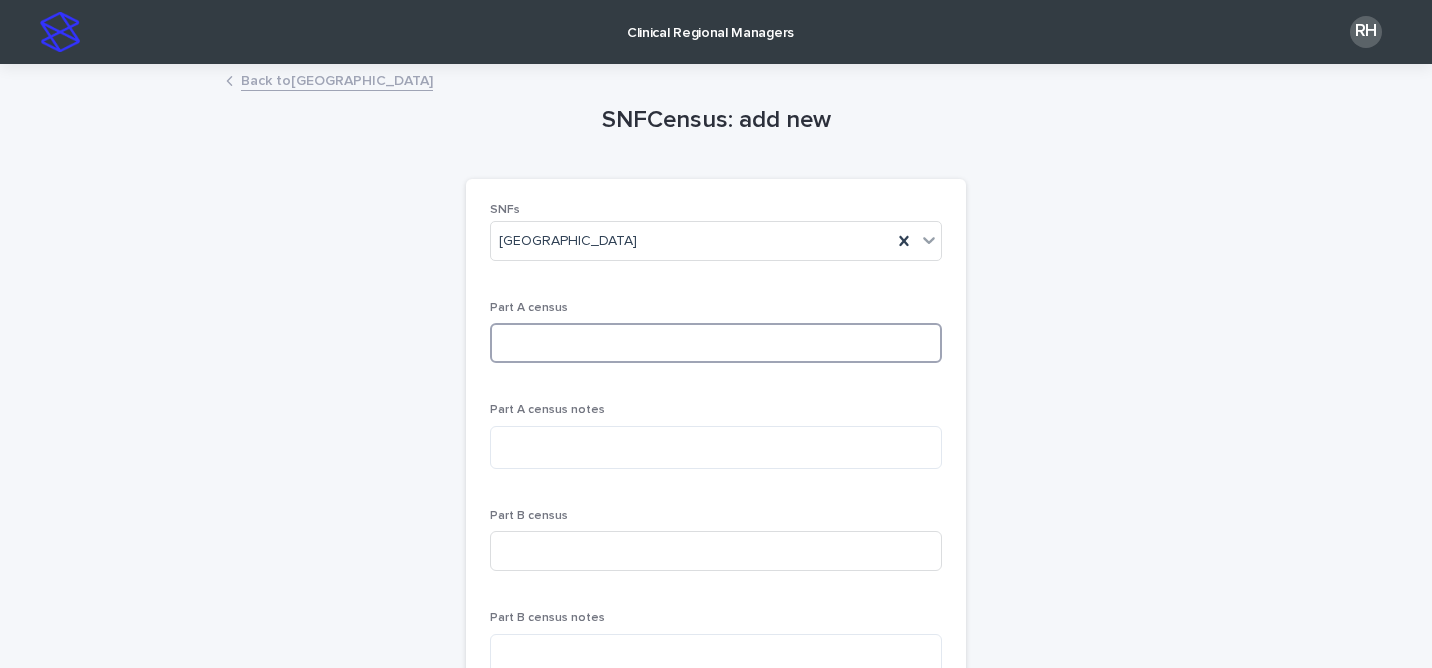 click at bounding box center (716, 343) 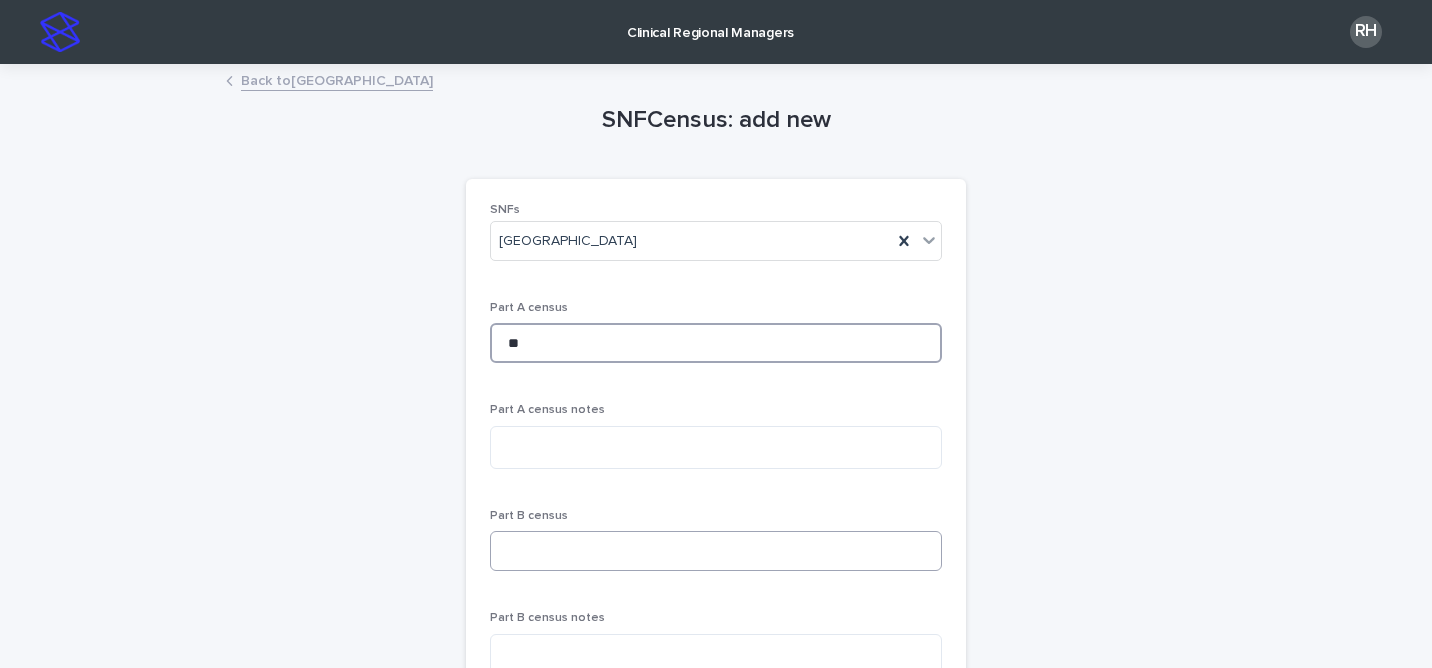 type on "**" 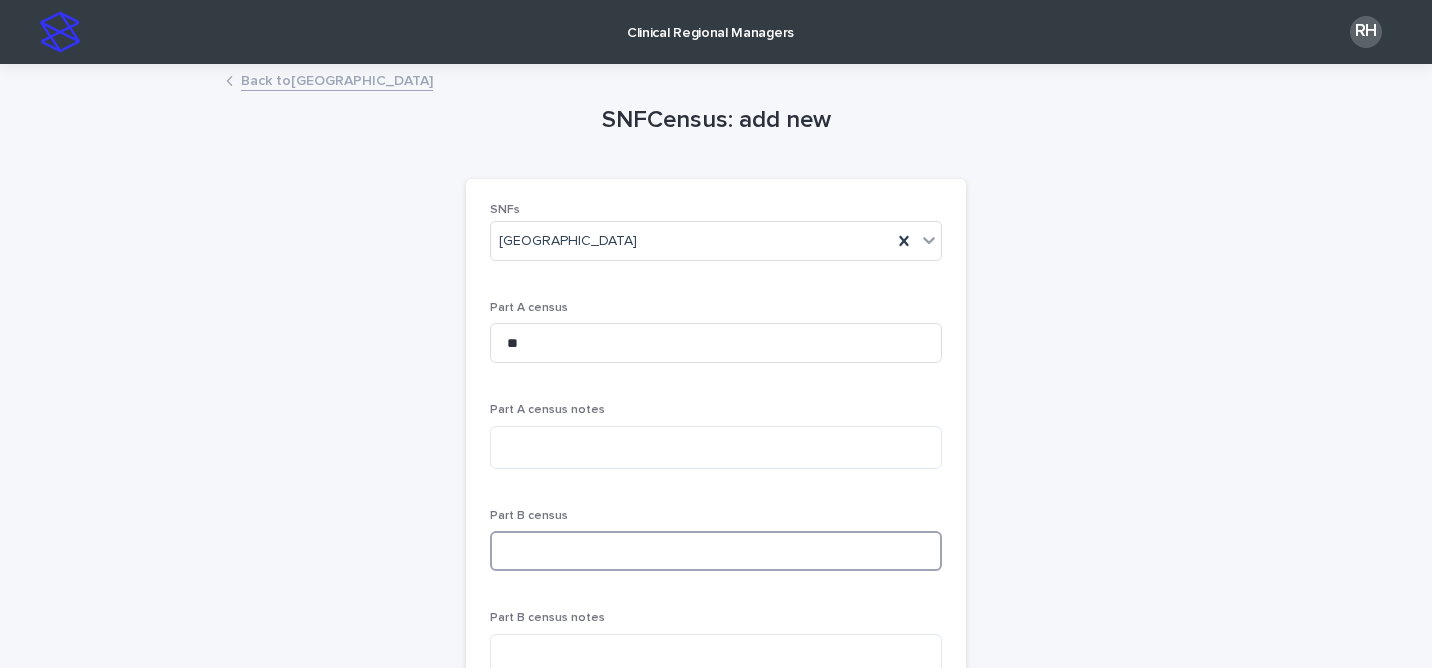 click at bounding box center (716, 551) 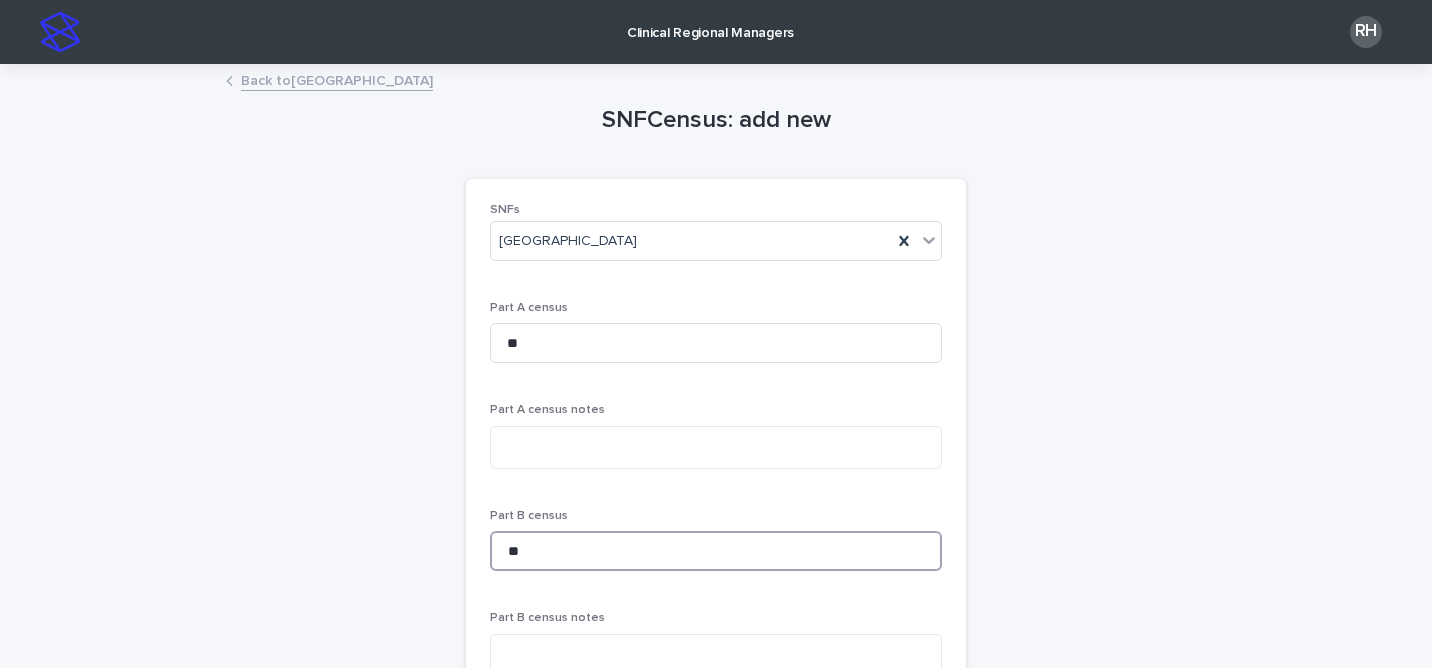 type on "**" 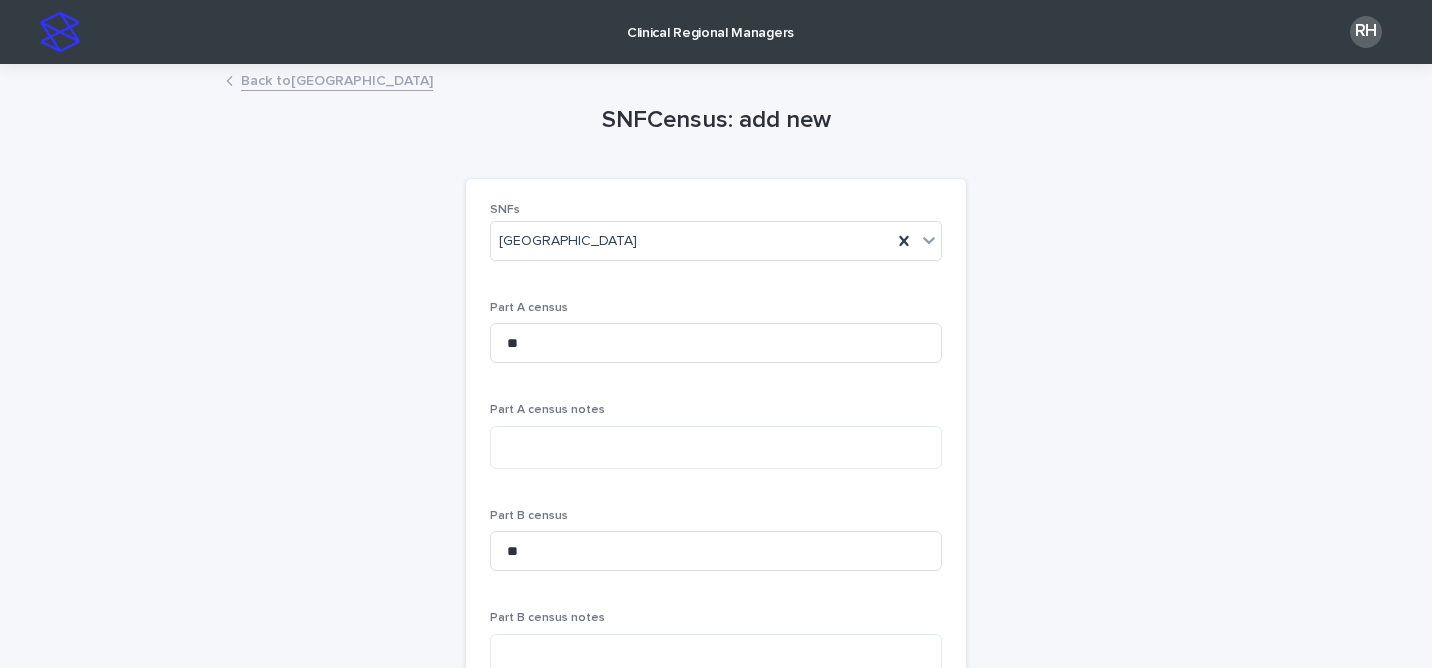 click on "SNFCensus: add new Loading... Saving… Loading... Saving… Loading... Saving… SNFs Northern Oaks Living and Rehabilitation Center Part A census ** Part A census notes Part B census ** Part B census notes Notes ClinicianCheckin Select... Add New SNF admin check-ins Select... Add New SNFLaunch Select... Add New SNFZoom Select... Add New NP Onboarding Select... Add New SNFParentZoom Select... Add New Sorry, there was an error saving your record. Please try again. Please fill out the required fields above. Save" at bounding box center (716, 787) 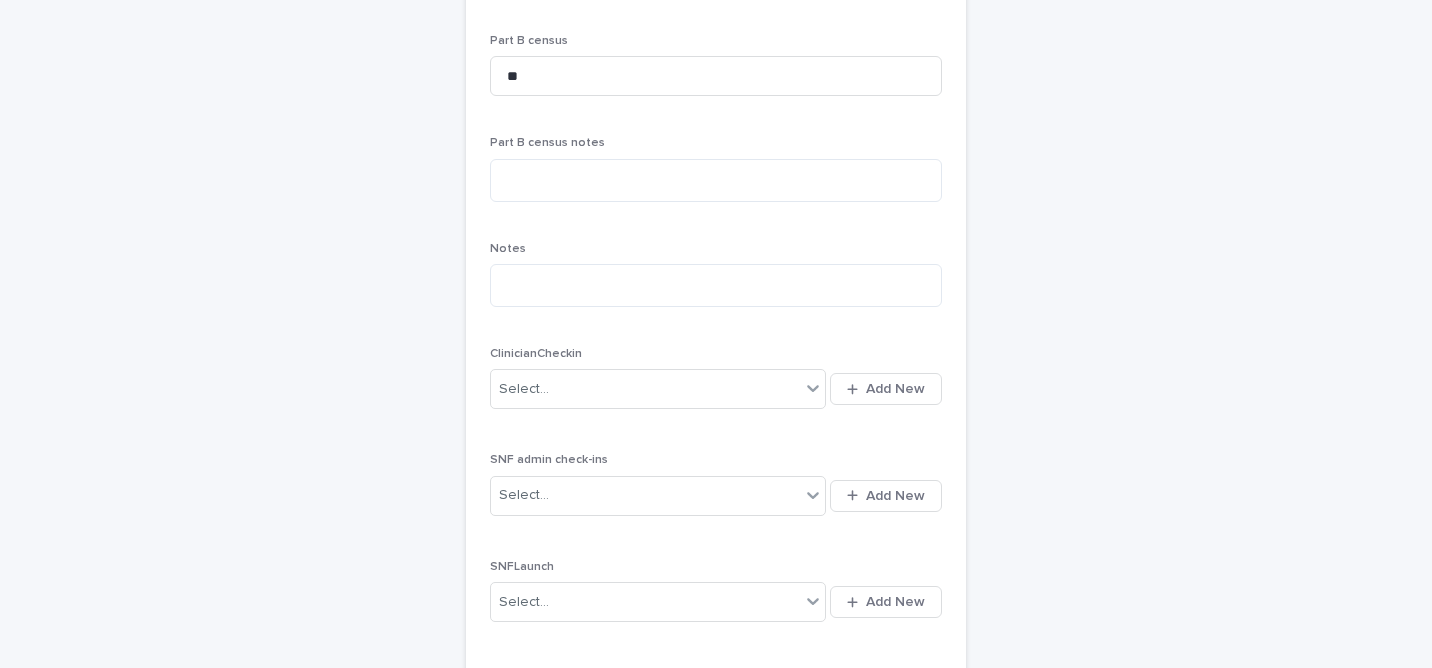 scroll, scrollTop: 997, scrollLeft: 0, axis: vertical 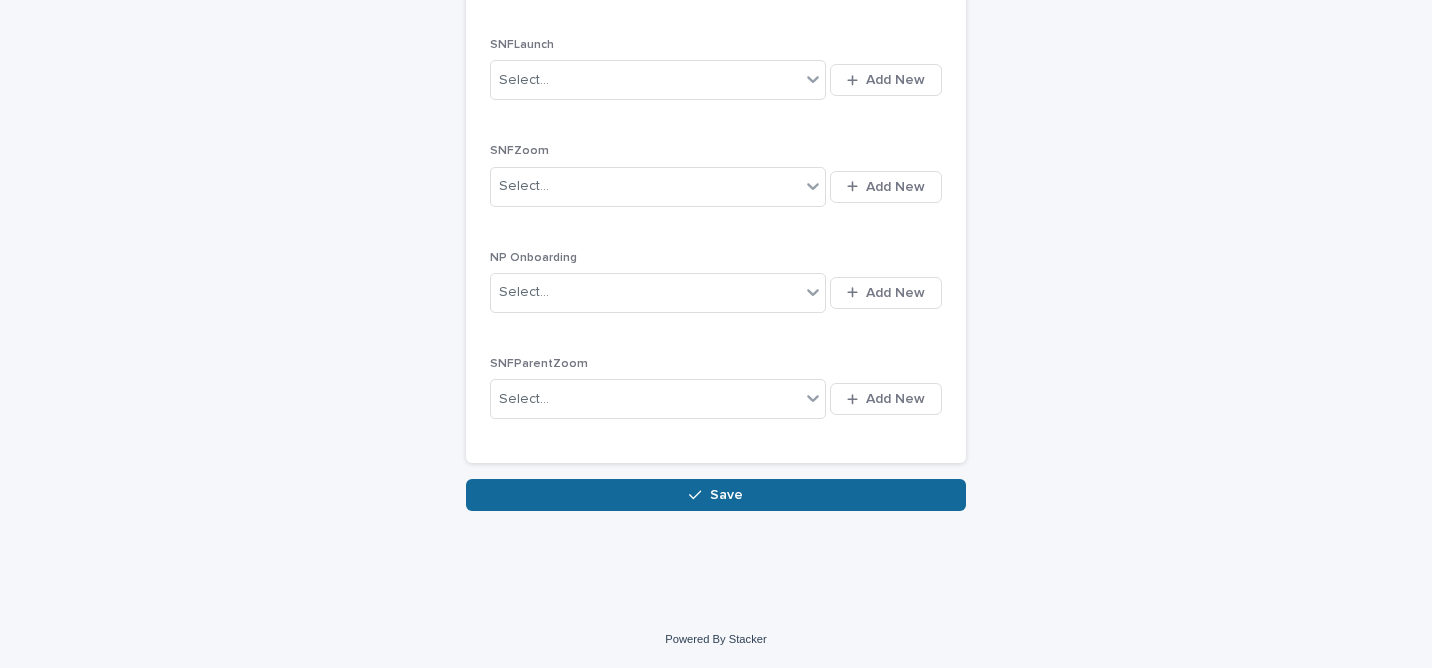 click on "Save" at bounding box center (716, 495) 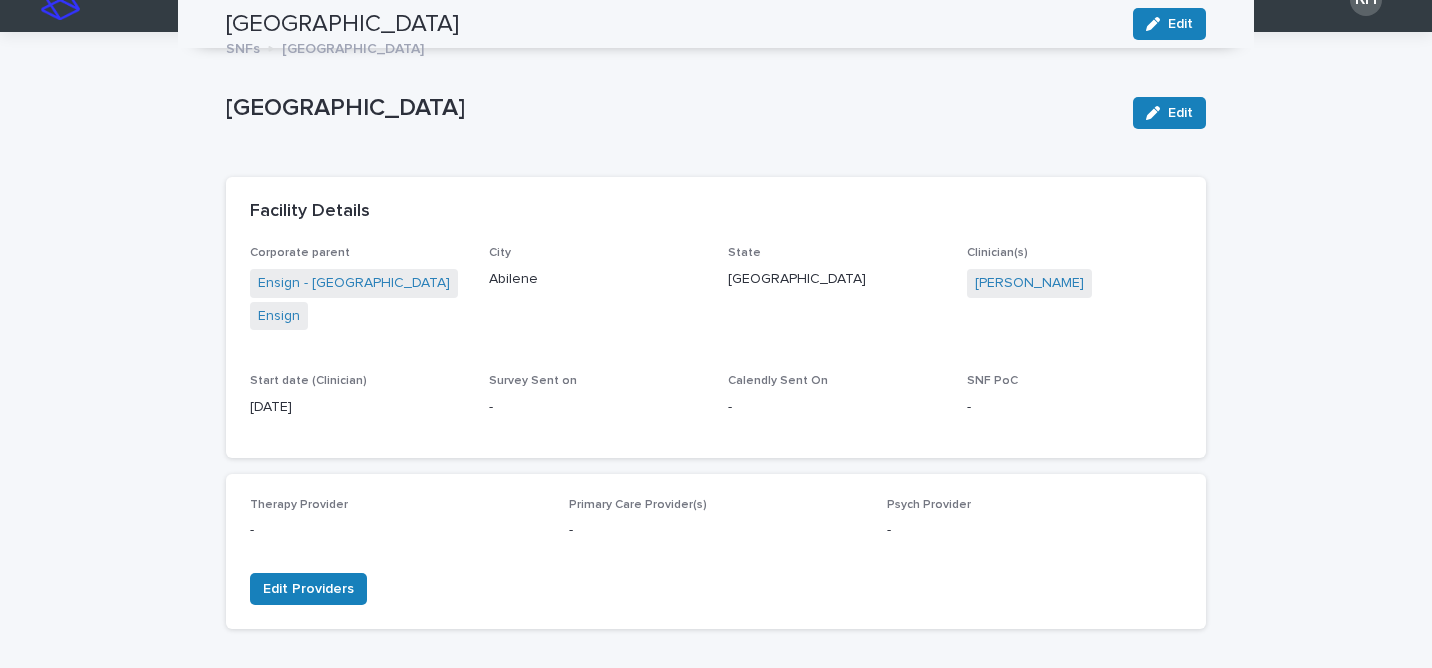 scroll, scrollTop: 0, scrollLeft: 0, axis: both 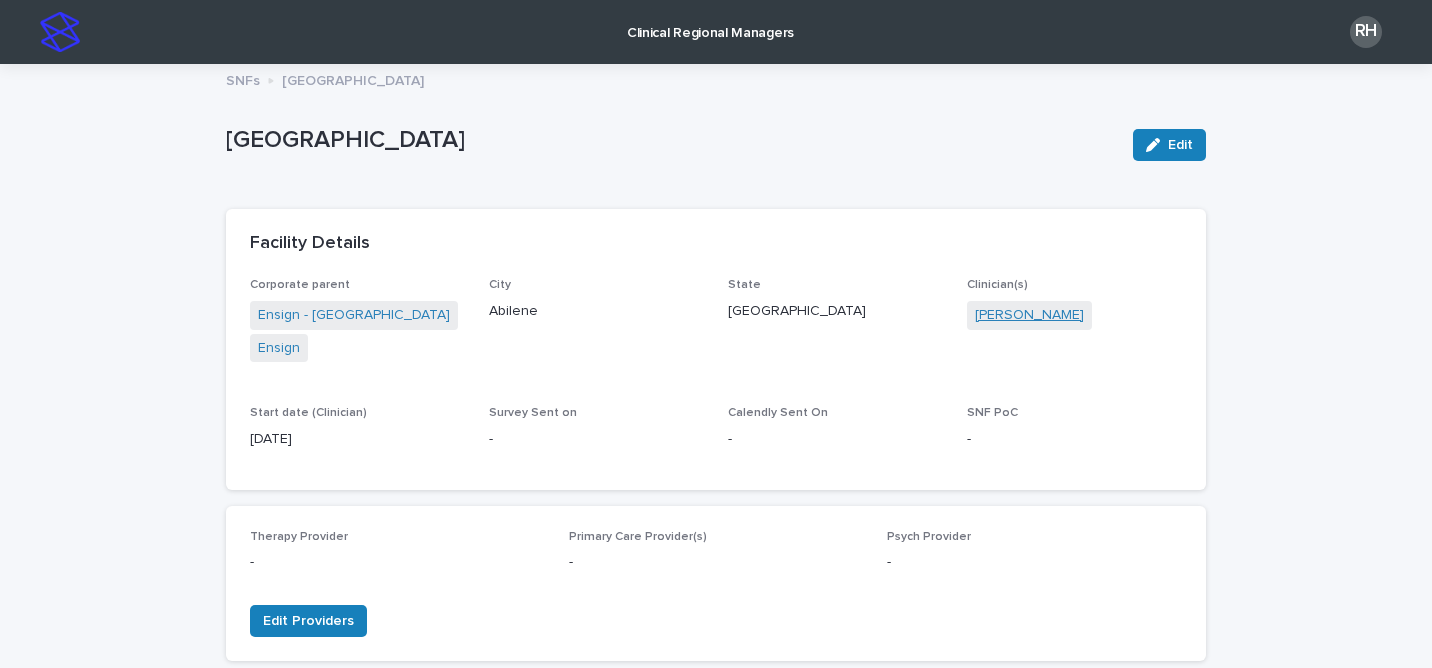 click on "[PERSON_NAME]" at bounding box center [1029, 315] 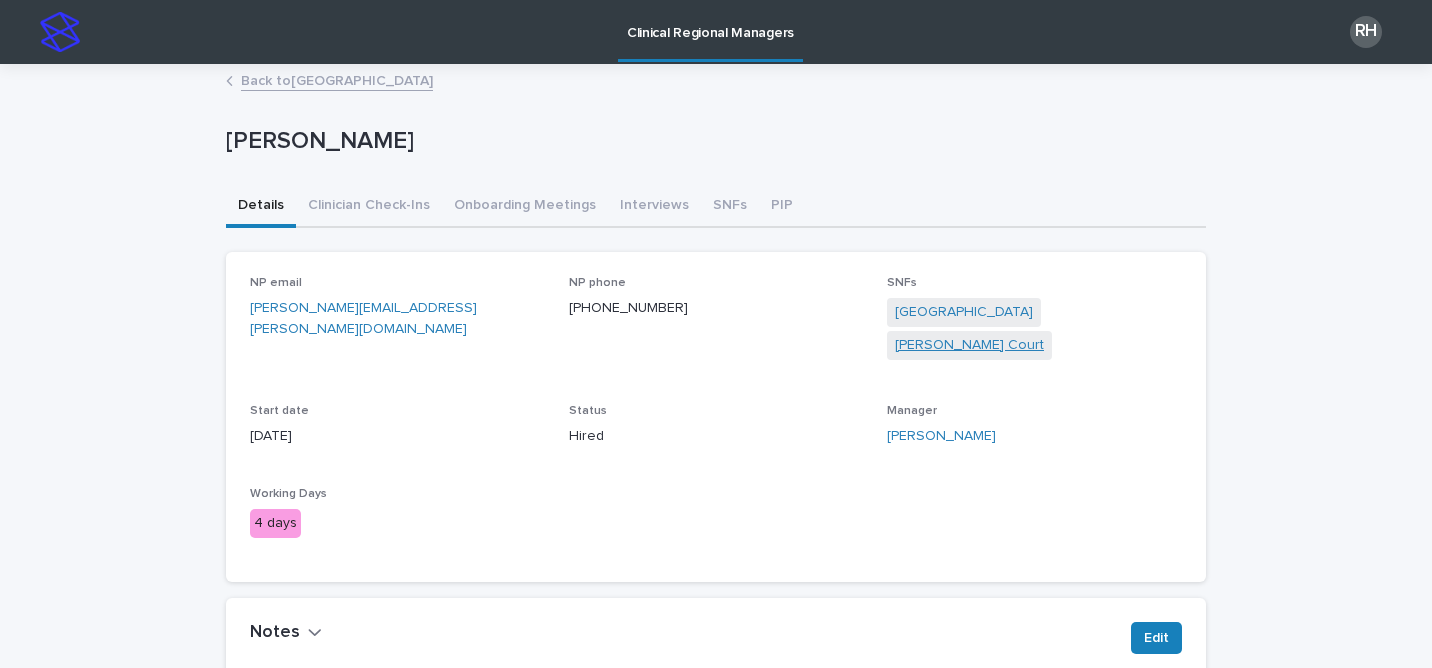 click on "Wesley Court" at bounding box center (969, 345) 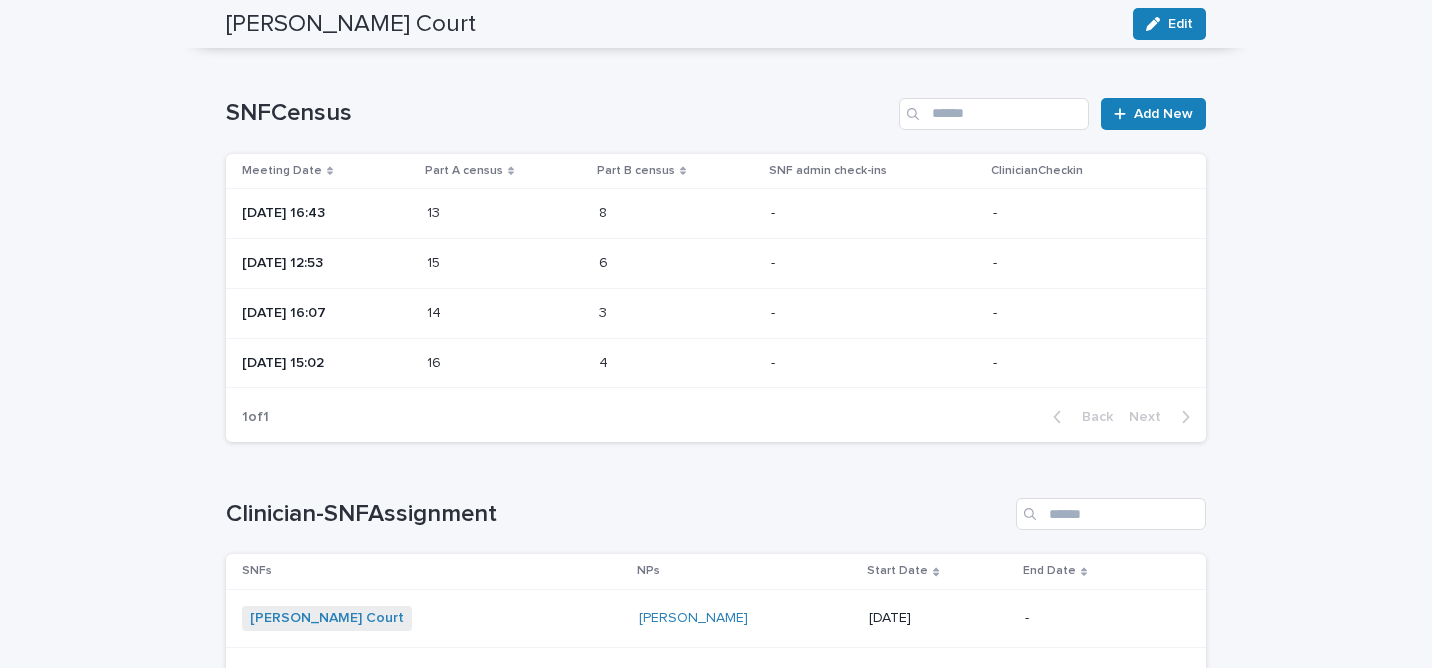 scroll, scrollTop: 1723, scrollLeft: 0, axis: vertical 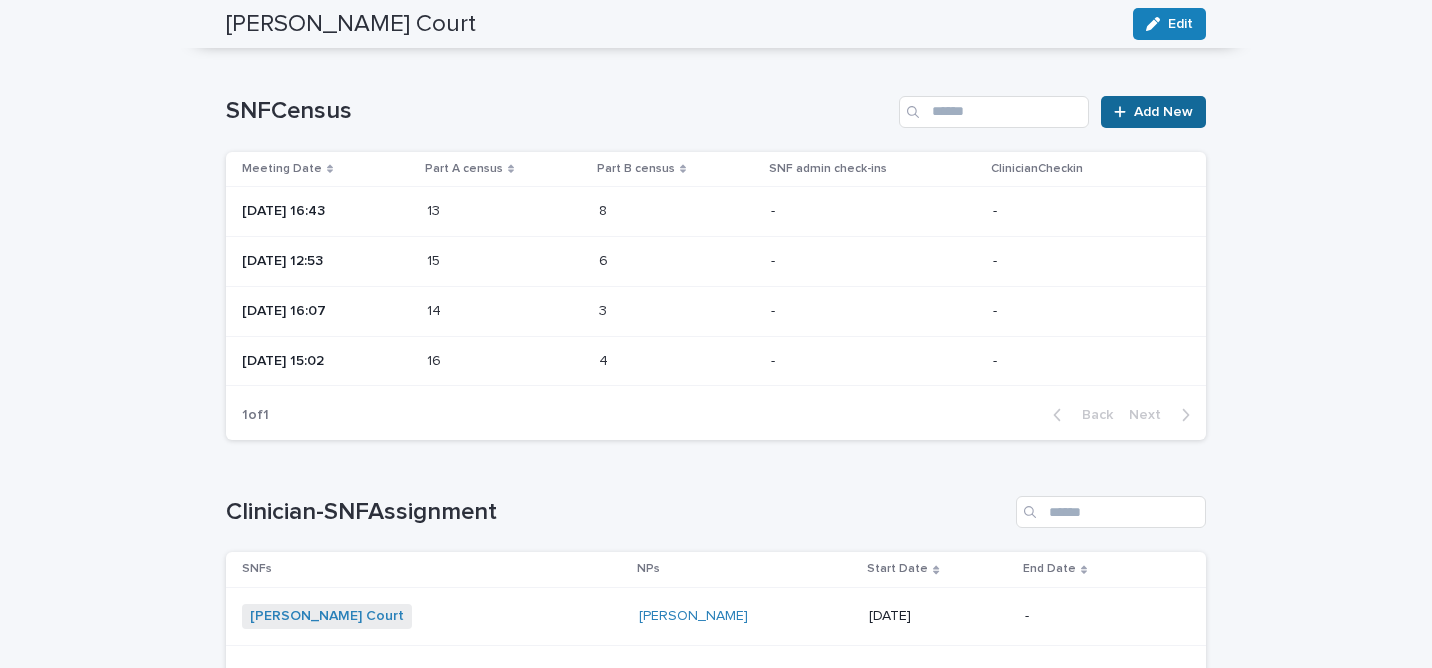 click on "Add New" at bounding box center (1163, 112) 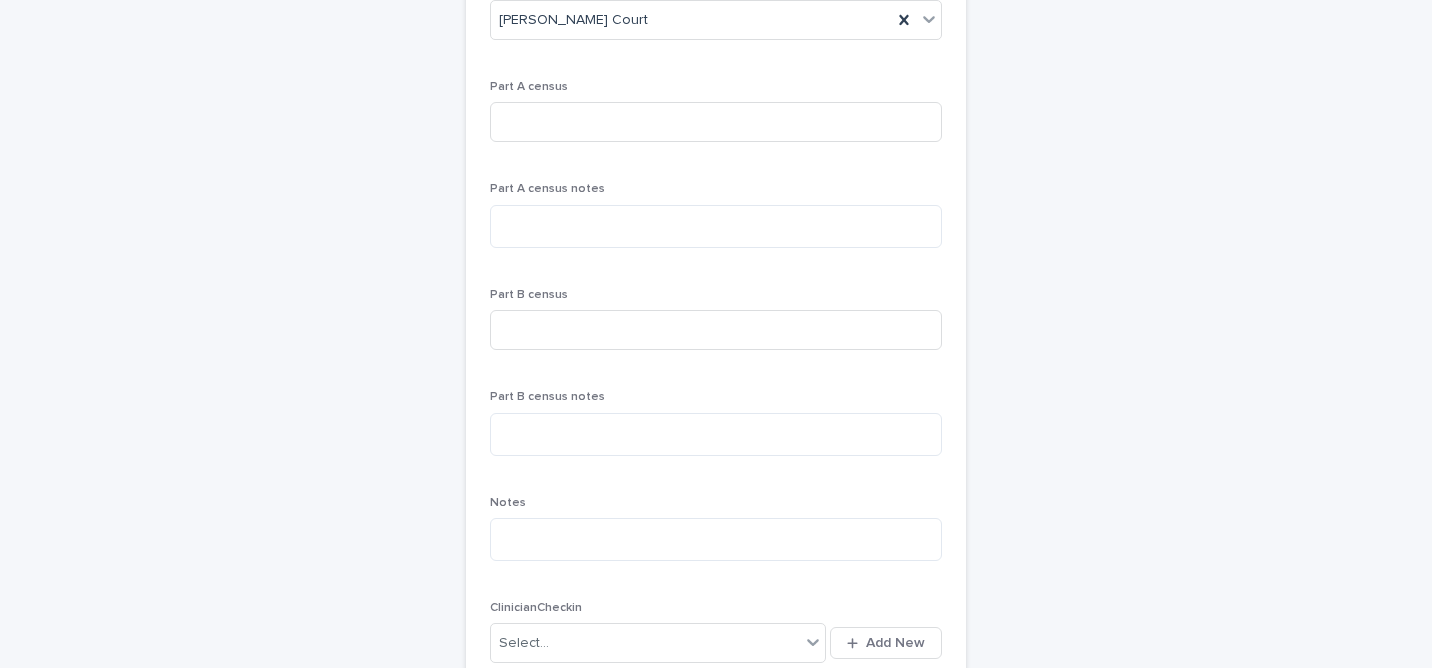 scroll, scrollTop: 56, scrollLeft: 0, axis: vertical 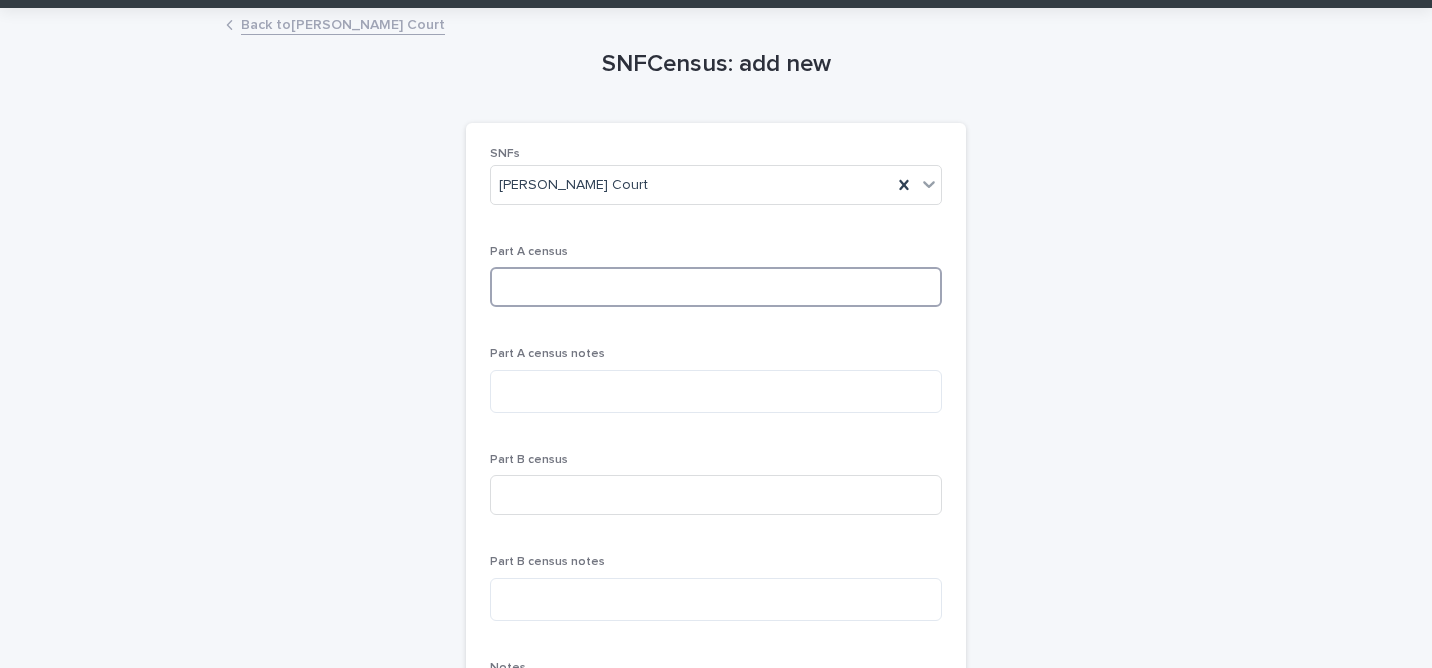 click at bounding box center [716, 287] 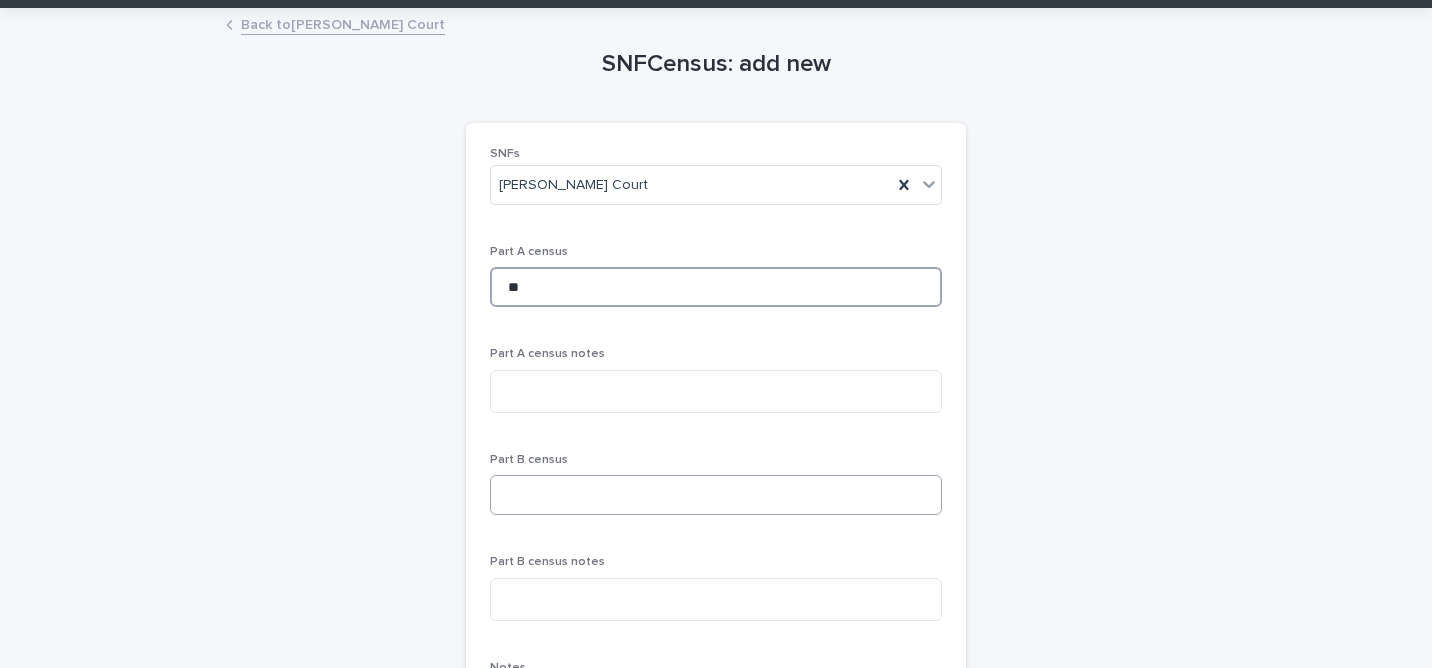 type on "**" 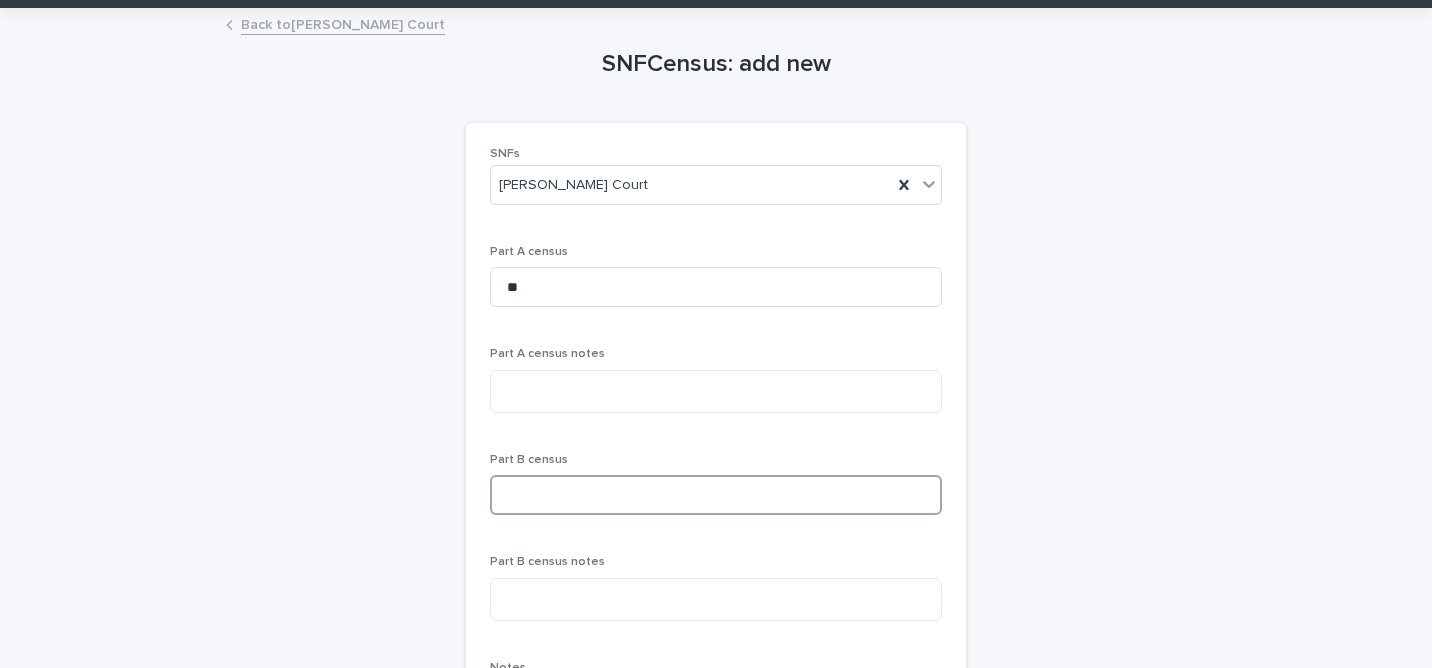 click at bounding box center [716, 495] 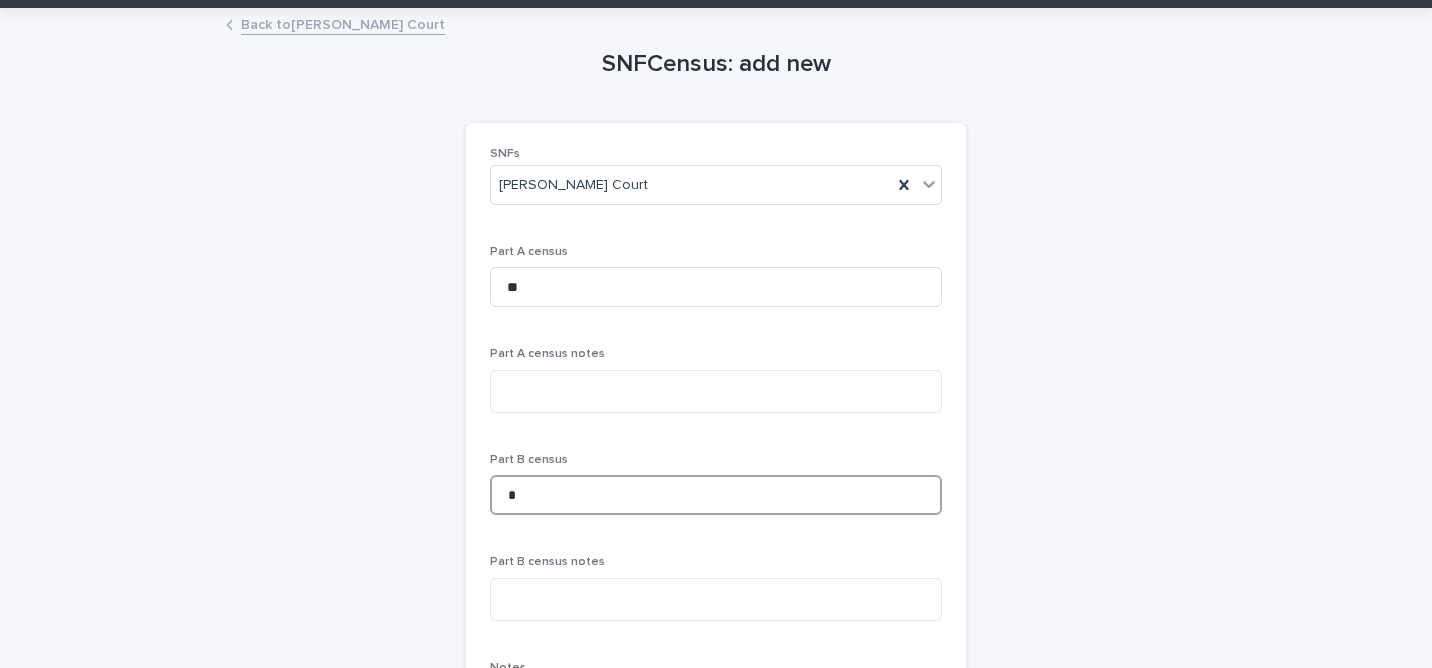type on "*" 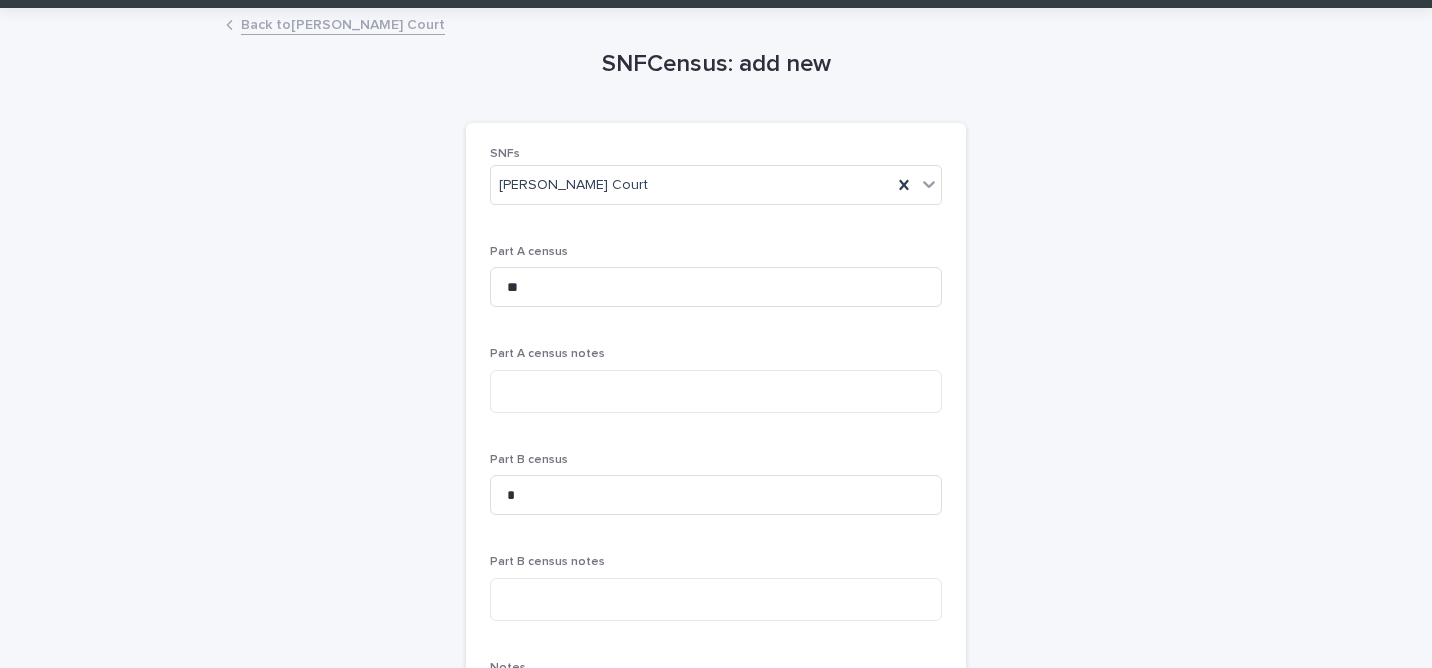 click on "SNFCensus: add new Loading... Saving… Loading... Saving… Loading... Saving… SNFs Wesley Court Part A census ** Part A census notes Part B census * Part B census notes Notes ClinicianCheckin Select... Add New SNF admin check-ins Select... Add New SNFLaunch Select... Add New SNFZoom Select... Add New NP Onboarding Select... Add New SNFParentZoom Select... Add New Sorry, there was an error saving your record. Please try again. Please fill out the required fields above. Save" at bounding box center (716, 731) 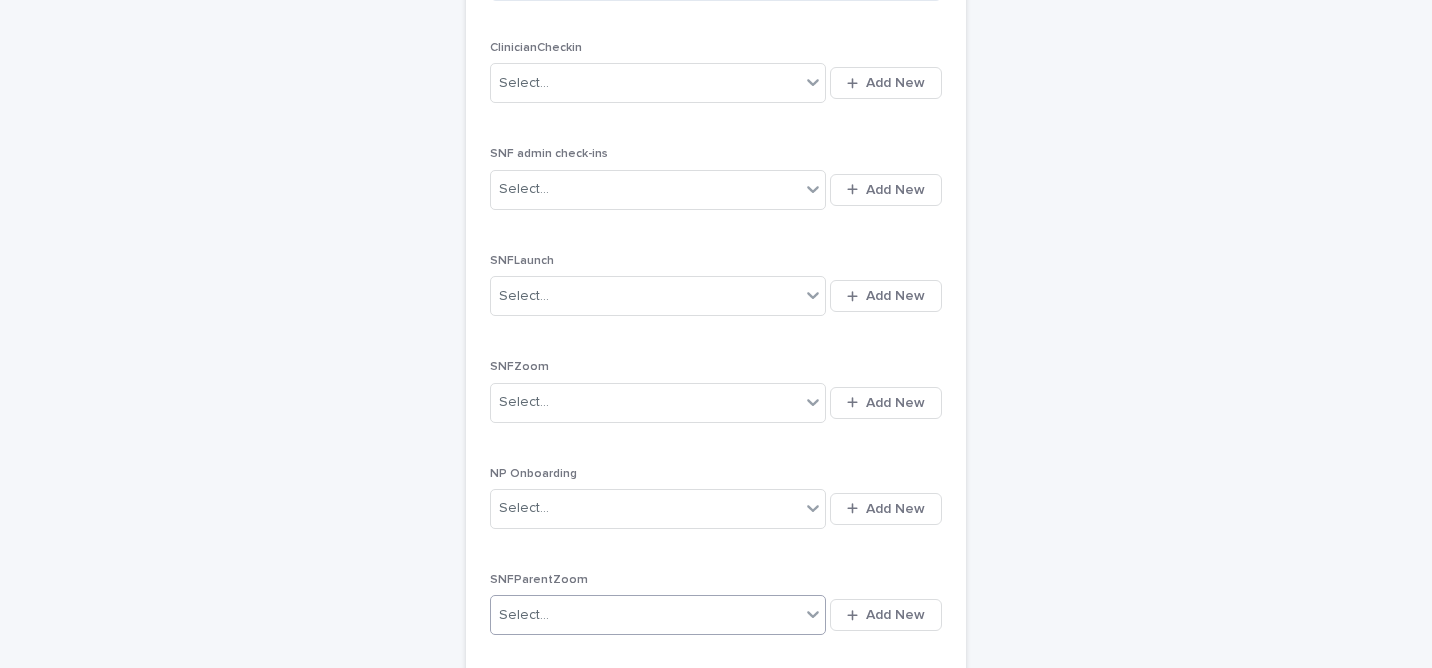 scroll, scrollTop: 997, scrollLeft: 0, axis: vertical 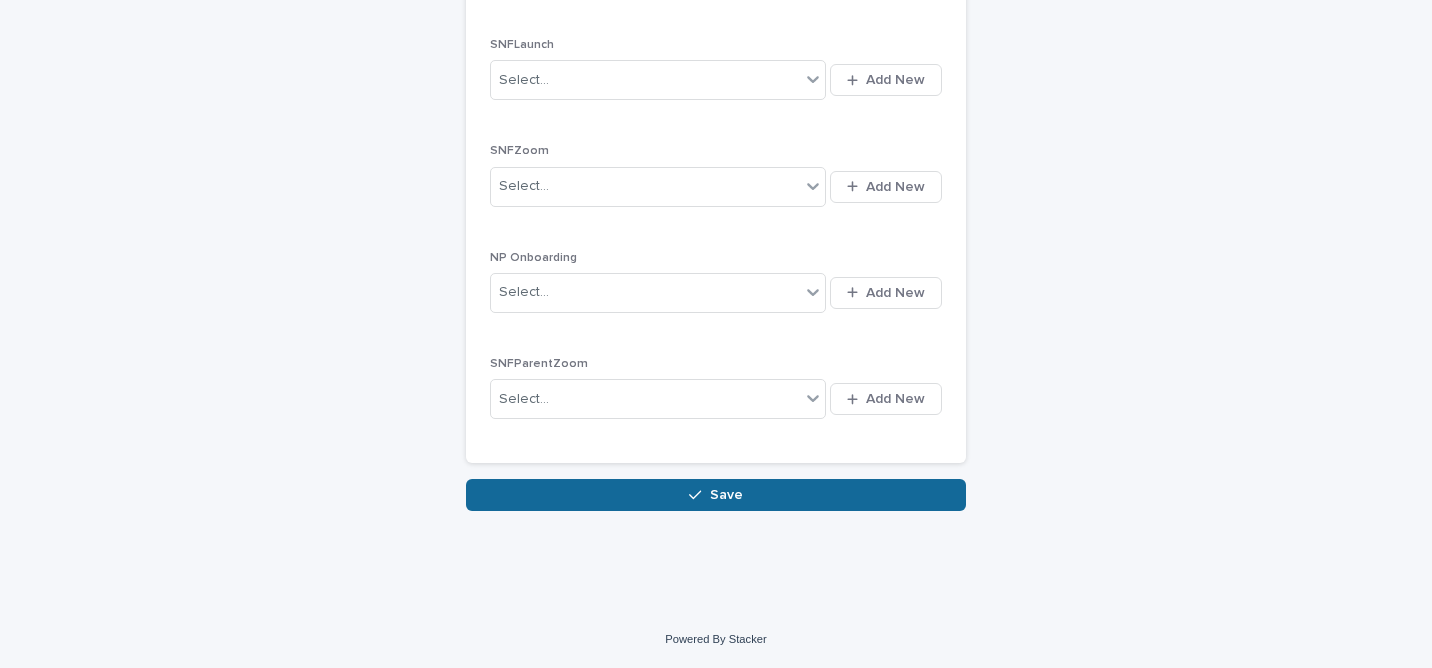 click 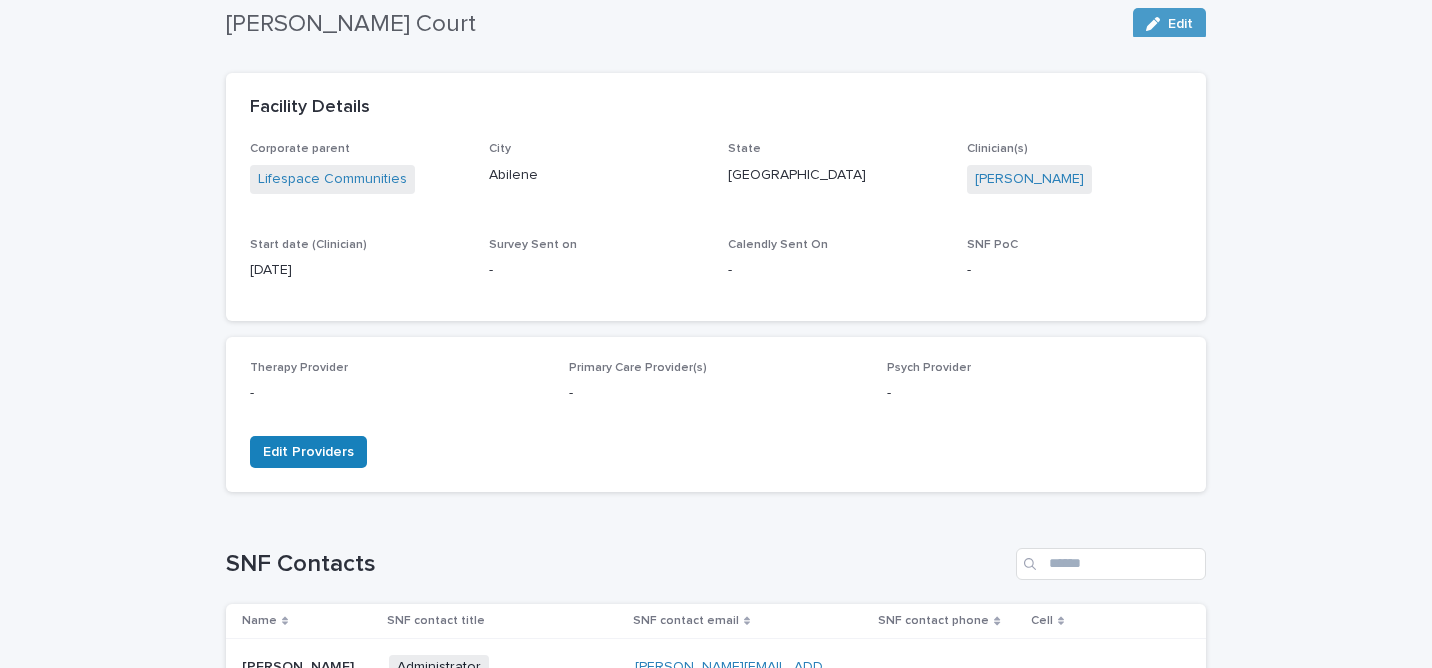 scroll, scrollTop: 0, scrollLeft: 0, axis: both 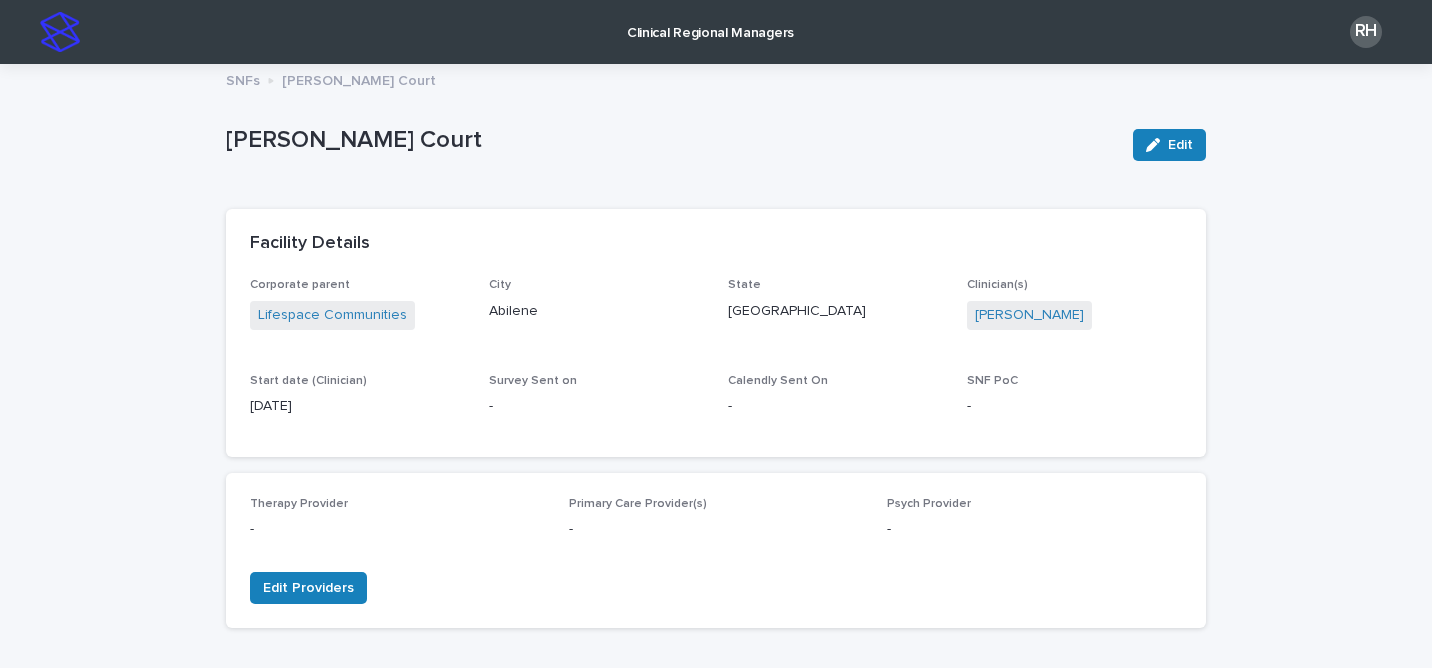 click on "Clinical Regional Managers" at bounding box center (710, 21) 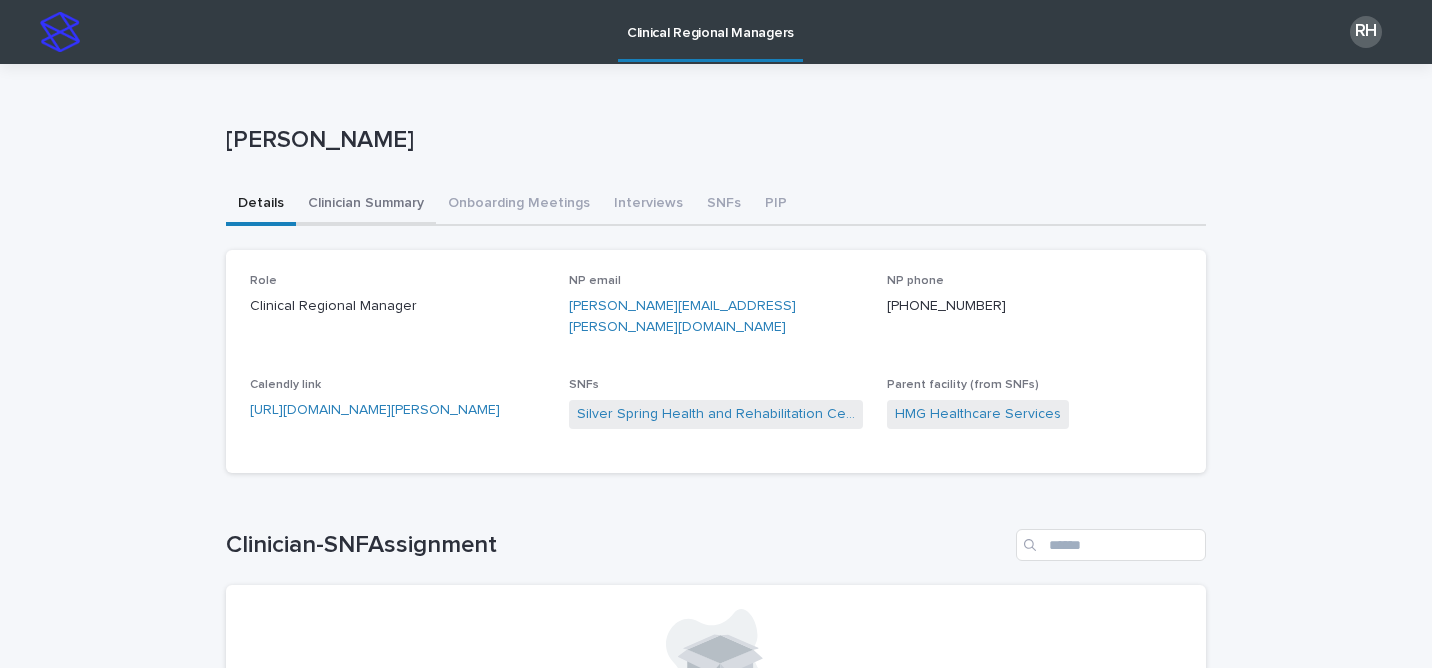 click on "Clinician Summary" at bounding box center [366, 205] 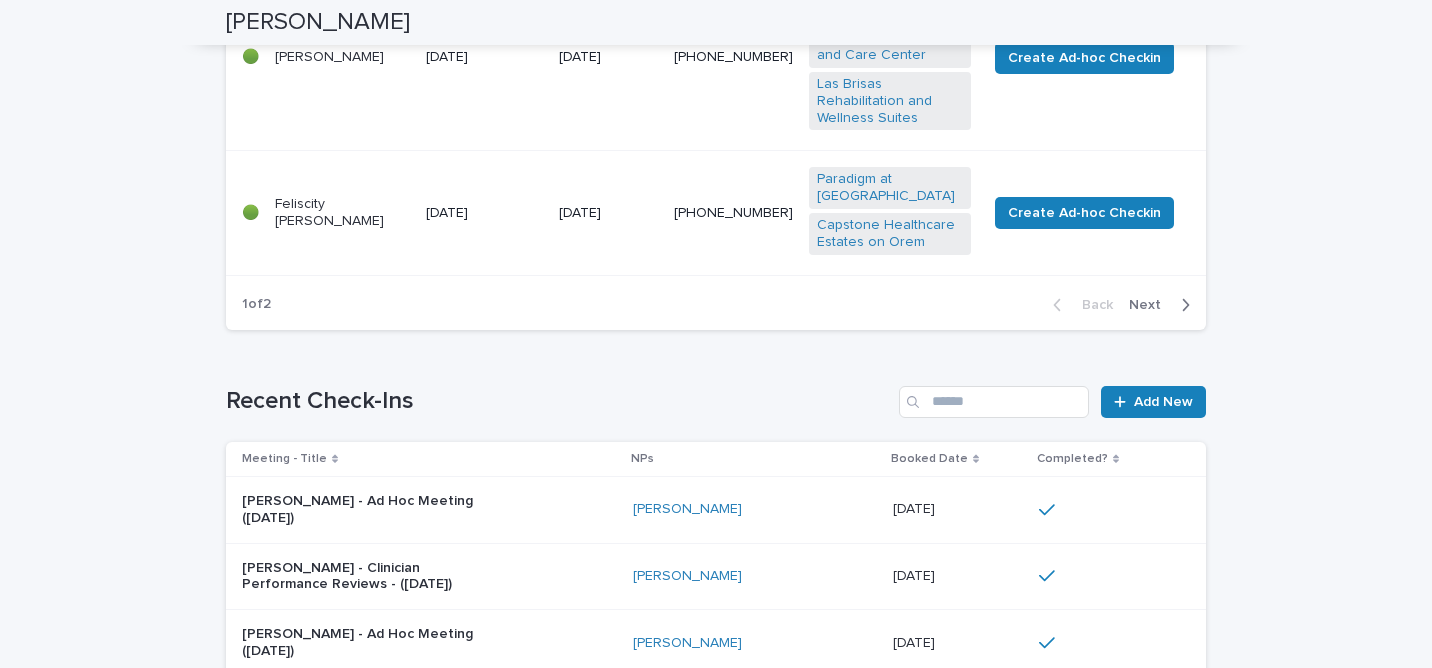 scroll, scrollTop: 1590, scrollLeft: 0, axis: vertical 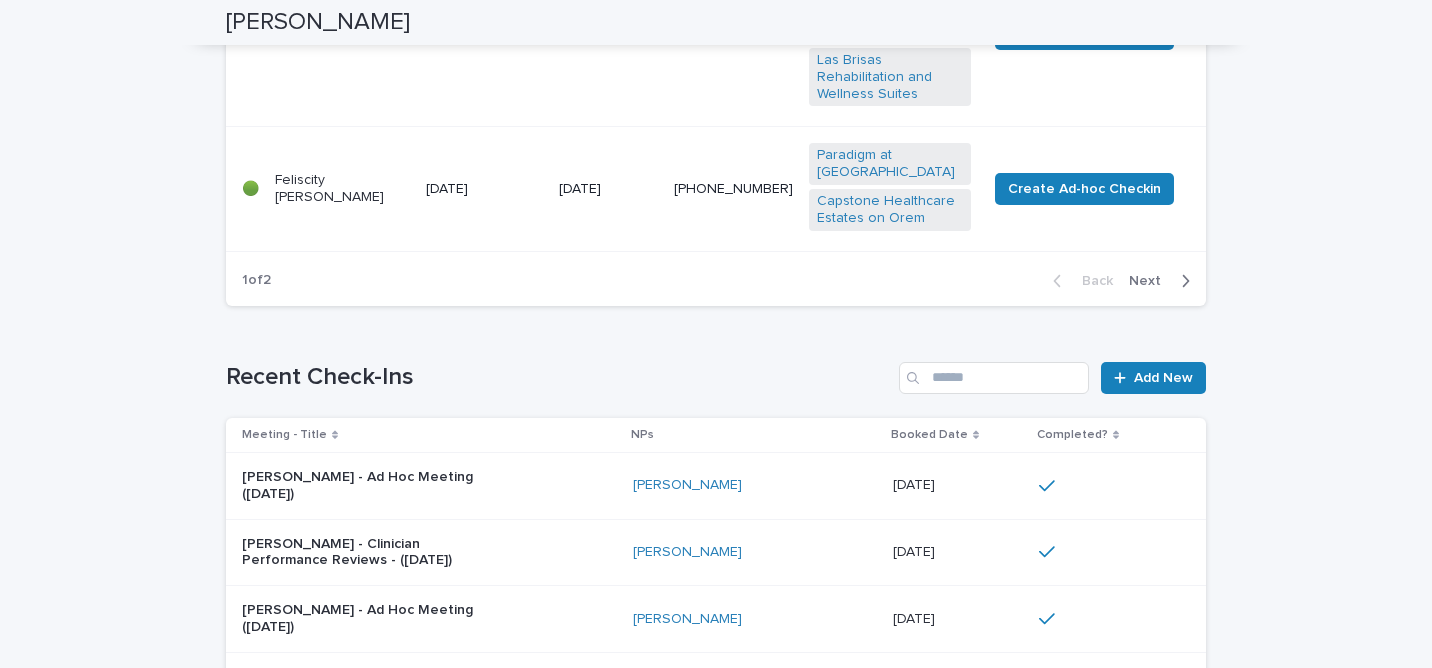click on "Next" at bounding box center [1151, 281] 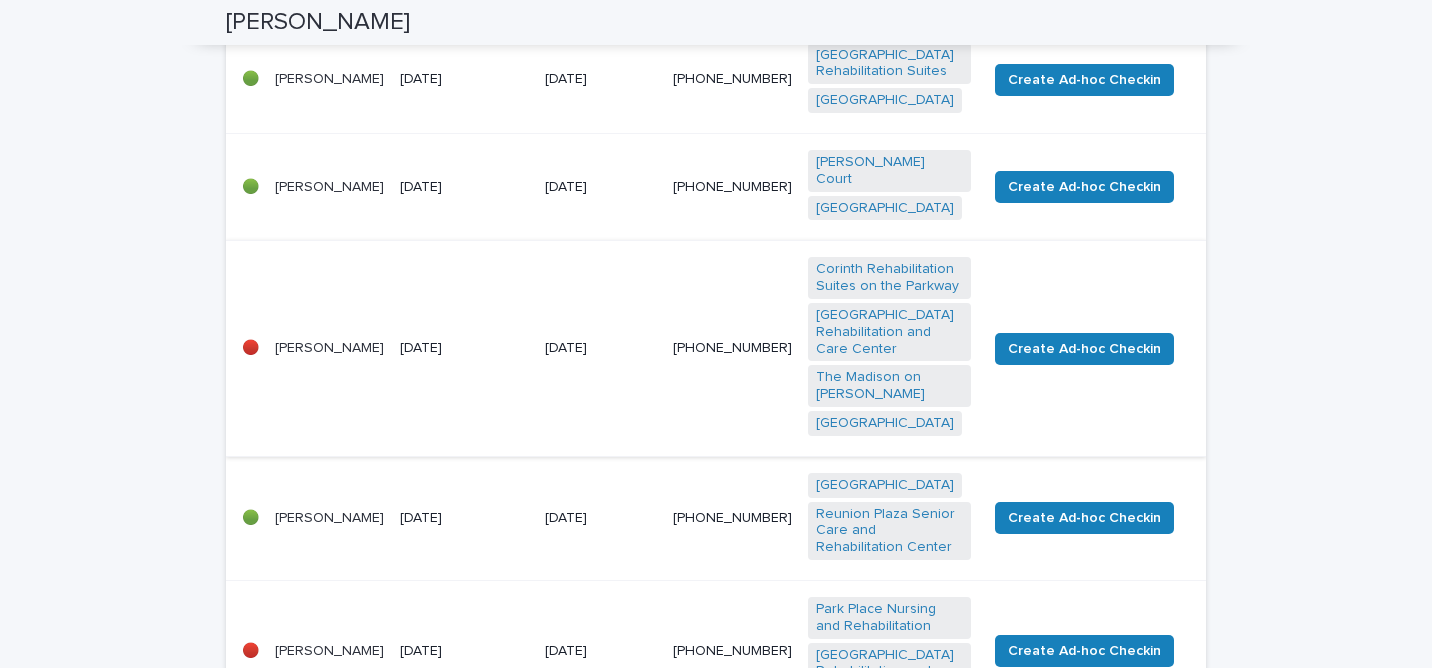 scroll, scrollTop: 475, scrollLeft: 0, axis: vertical 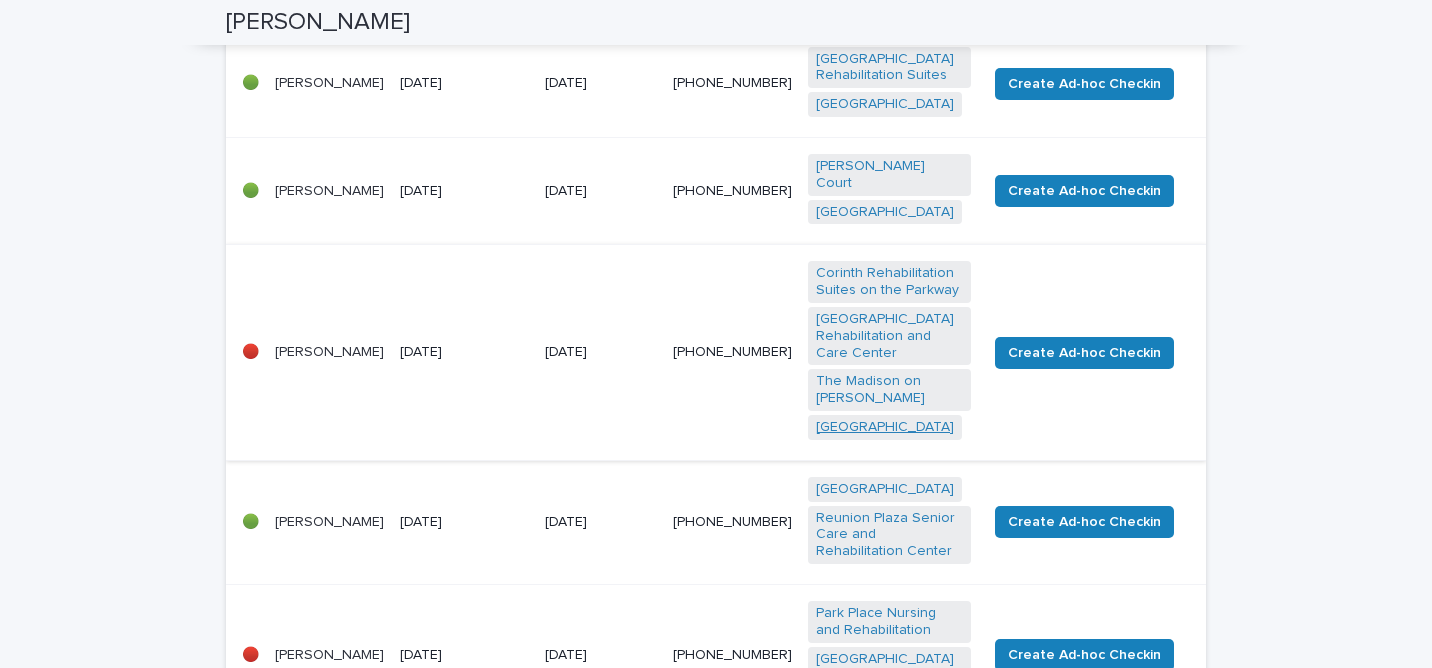 click on "Forum Parkway Health and Rehabilitation Center" at bounding box center [885, 427] 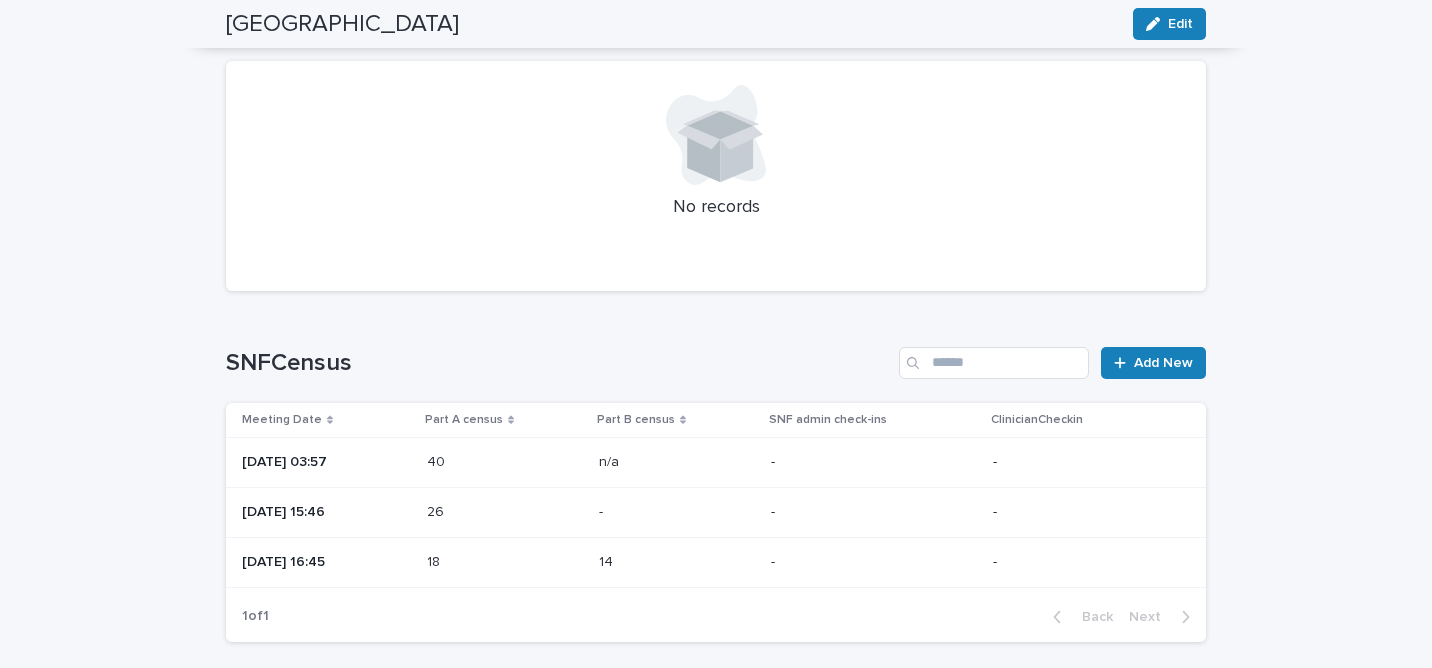 scroll, scrollTop: 1576, scrollLeft: 0, axis: vertical 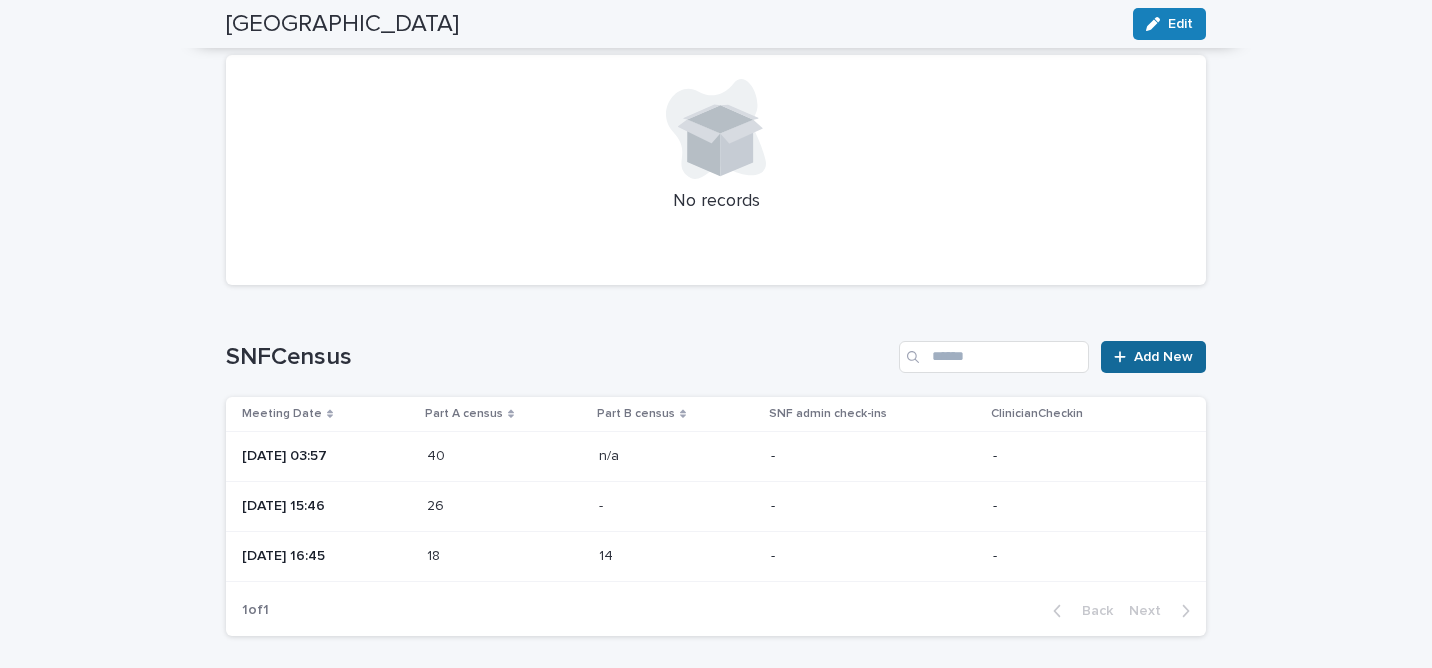 click on "Add New" at bounding box center (1163, 357) 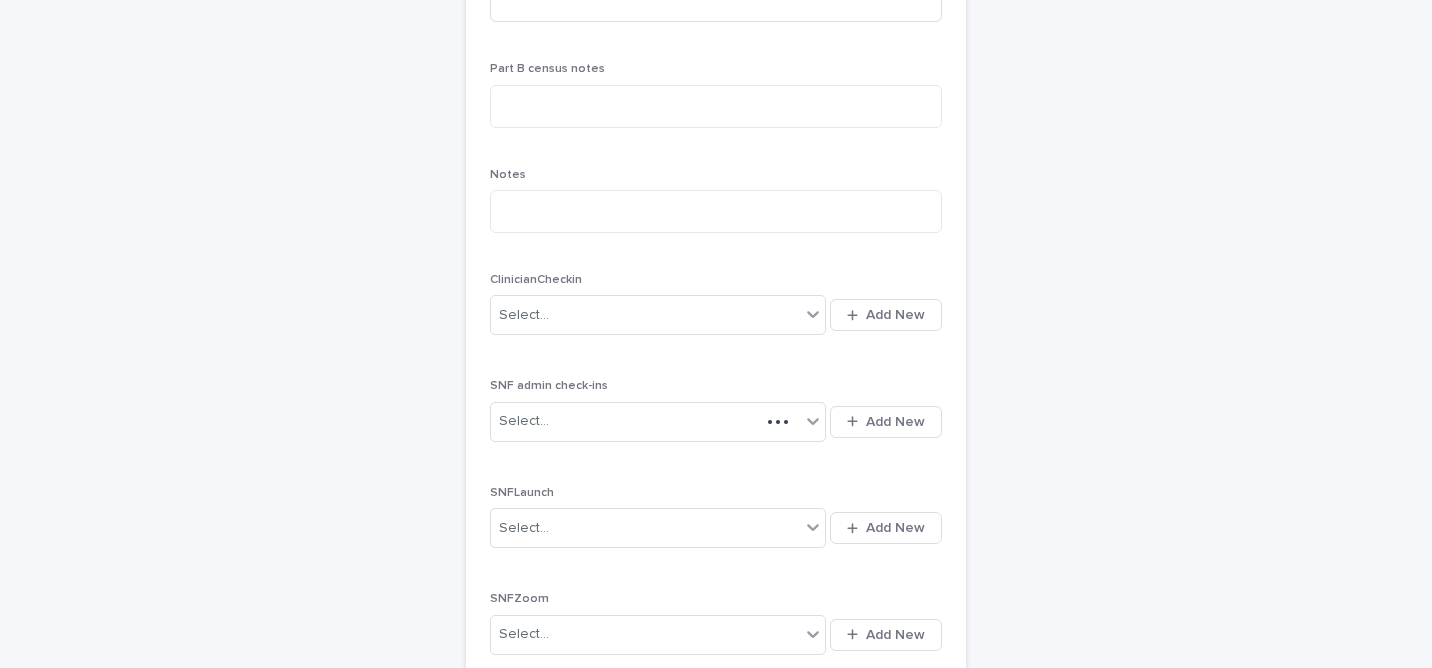 scroll, scrollTop: 0, scrollLeft: 0, axis: both 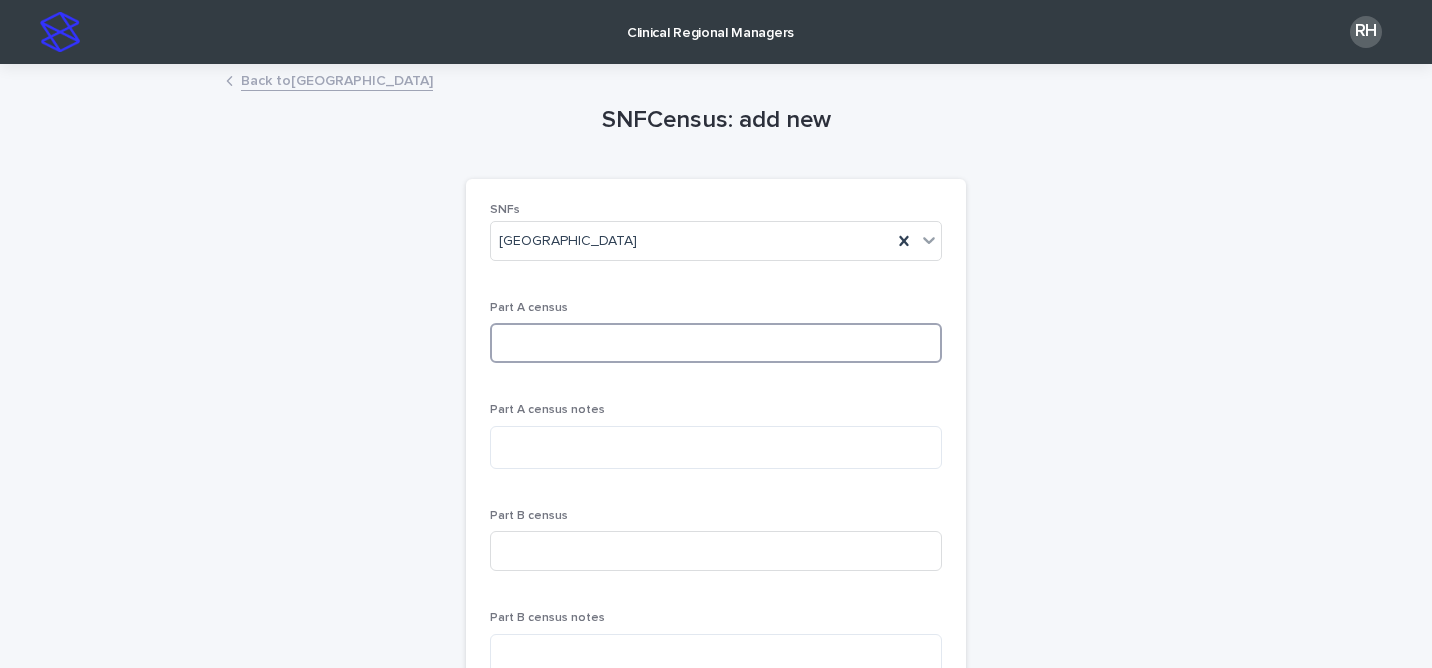 click at bounding box center (716, 343) 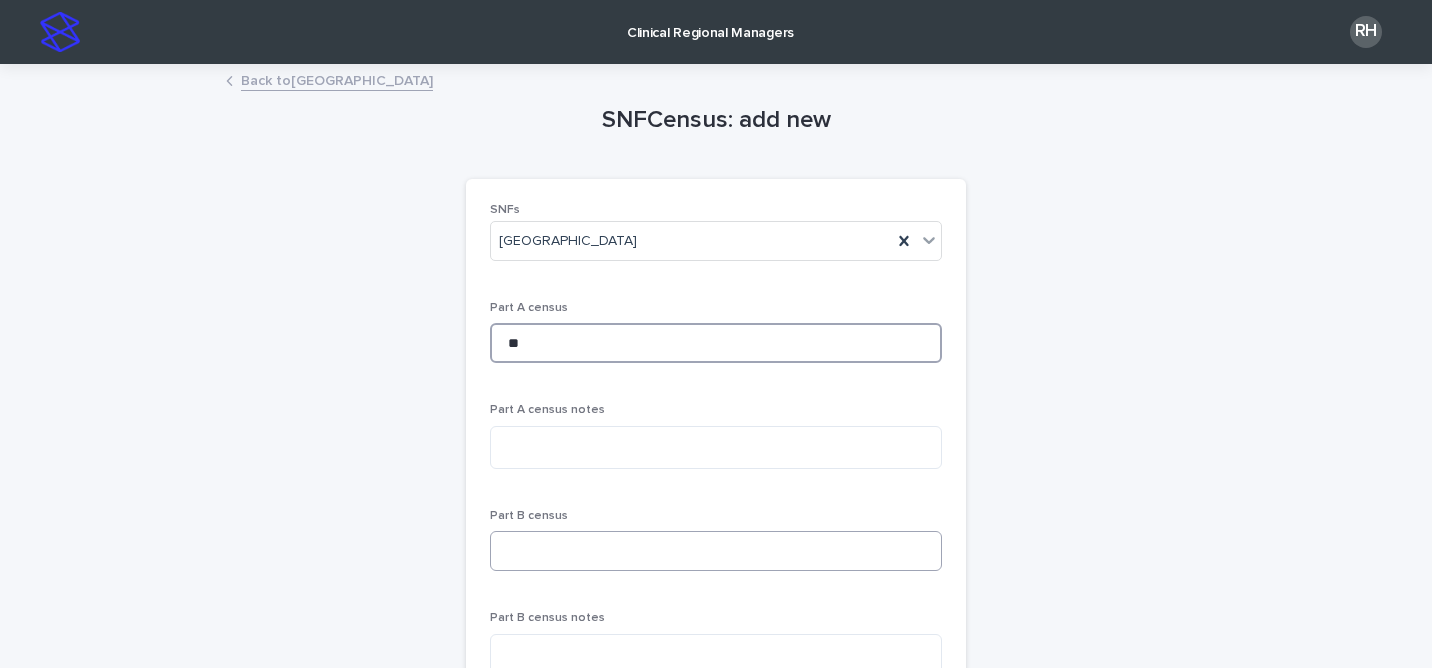 type on "**" 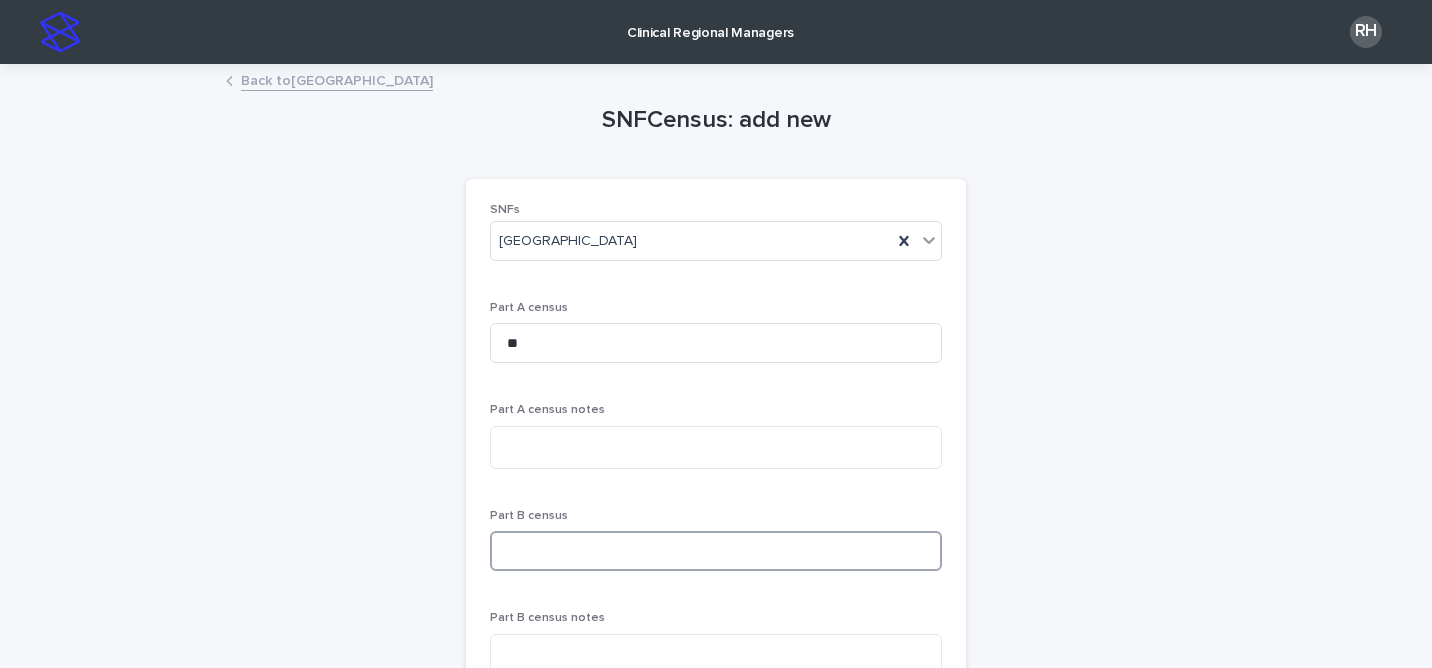 click at bounding box center [716, 551] 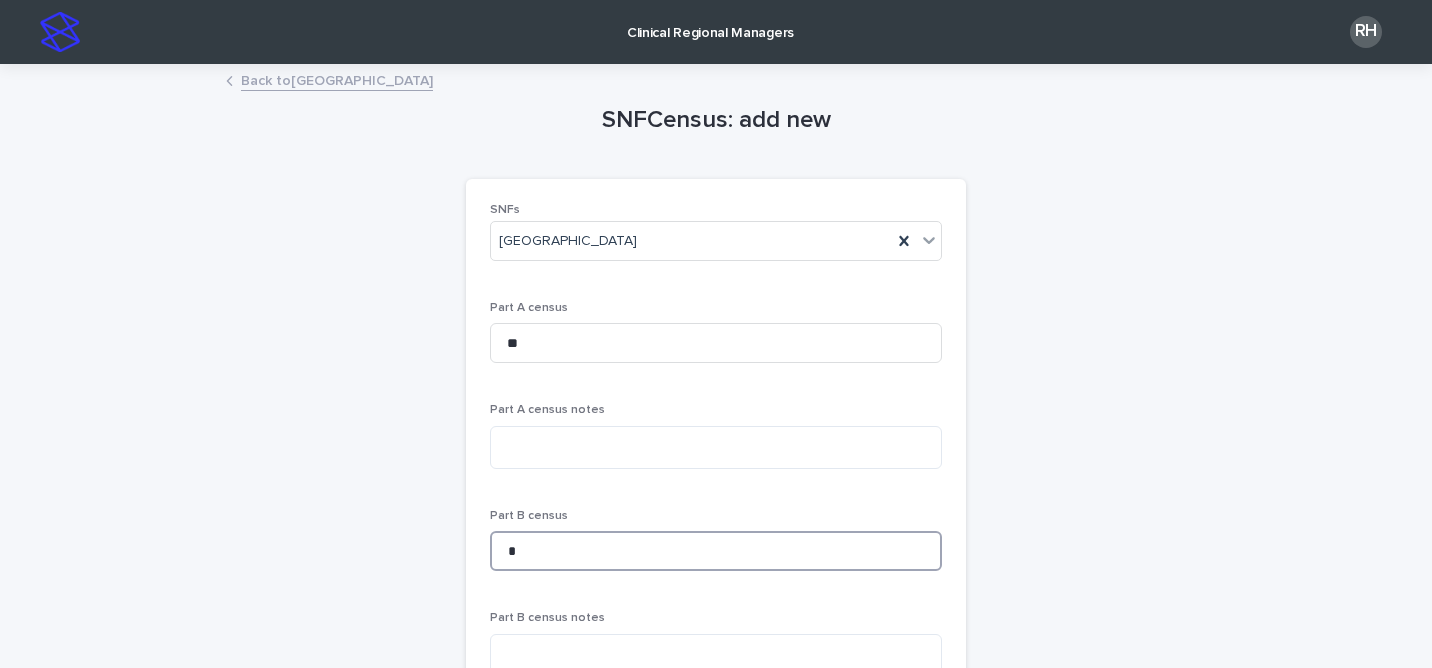 type on "*" 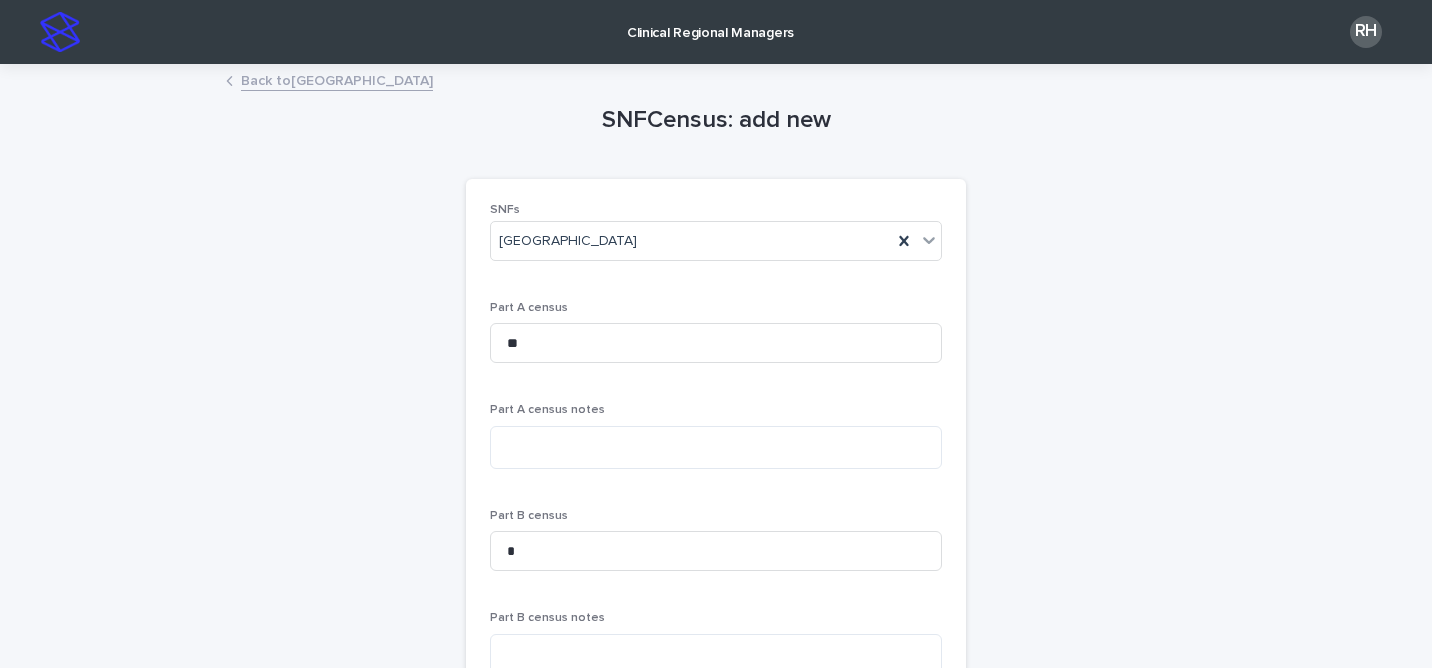 click on "SNFCensus: add new Loading... Saving… Loading... Saving… Loading... Saving… SNFs Forum Parkway Health and Rehabilitation Center Part A census ** Part A census notes Part B census * Part B census notes Notes ClinicianCheckin Select... Add New SNF admin check-ins Select... Add New SNFLaunch Select... Add New SNFZoom Select... Add New NP Onboarding Select... Add New SNFParentZoom Select... Add New Sorry, there was an error saving your record. Please try again. Please fill out the required fields above. Save" at bounding box center (716, 787) 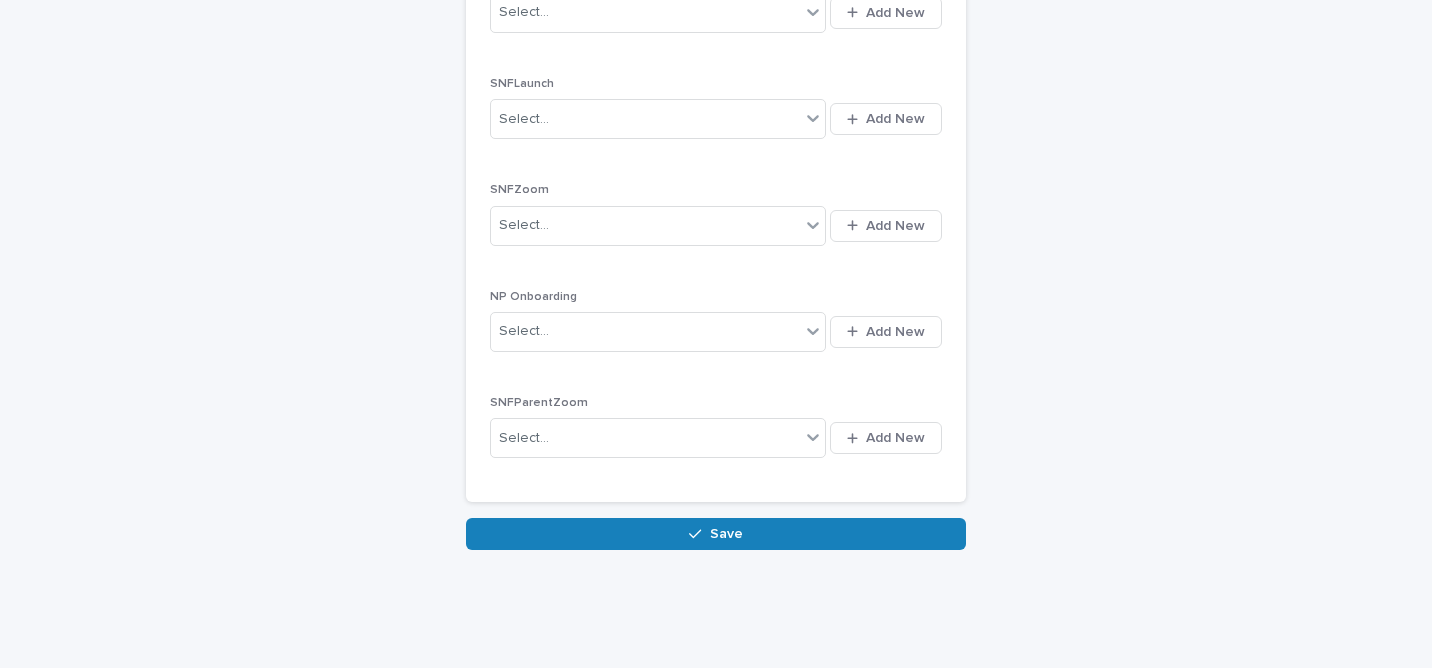 scroll, scrollTop: 997, scrollLeft: 0, axis: vertical 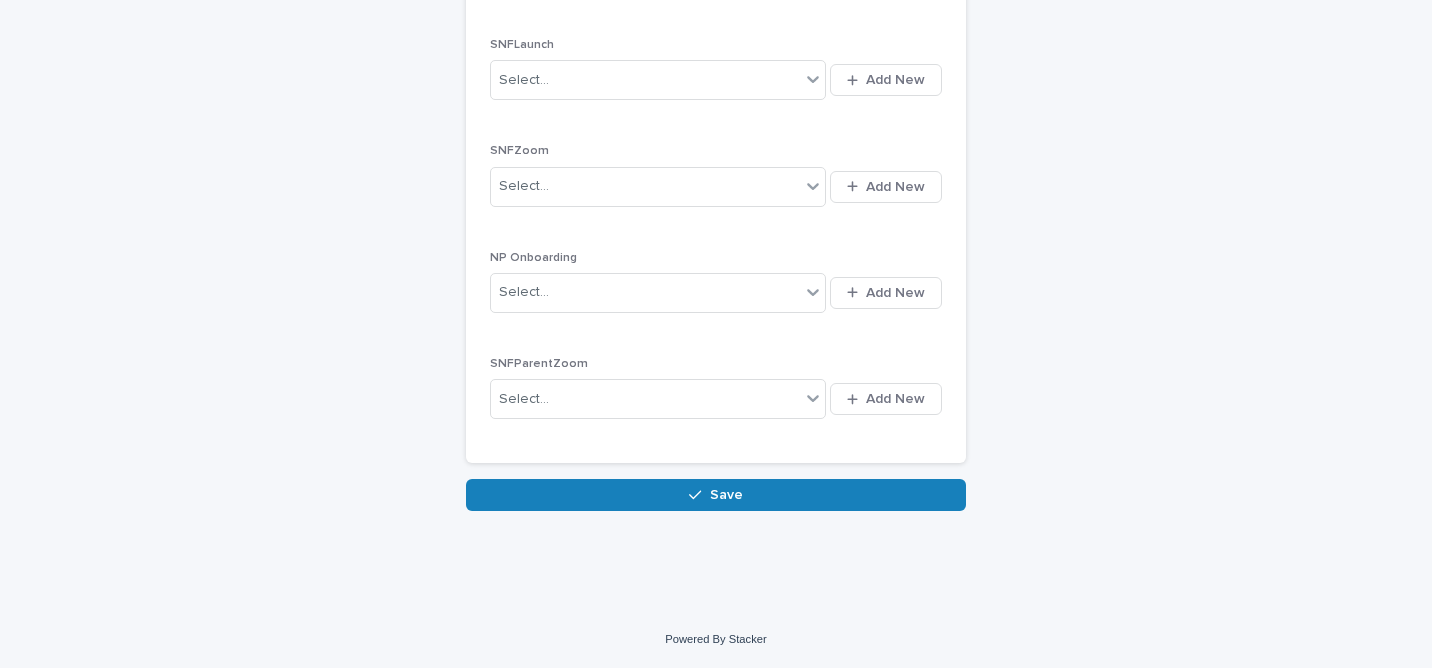 drag, startPoint x: 903, startPoint y: 501, endPoint x: 959, endPoint y: 490, distance: 57.070133 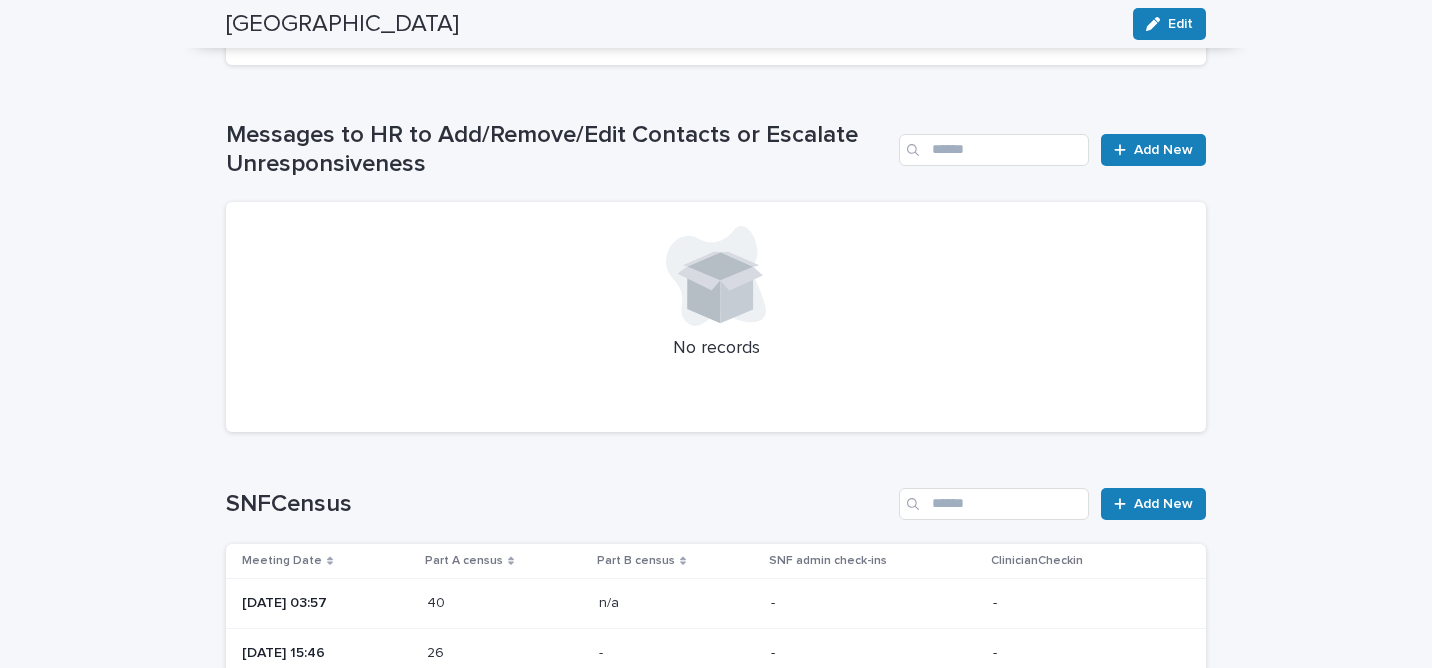 scroll, scrollTop: 1453, scrollLeft: 0, axis: vertical 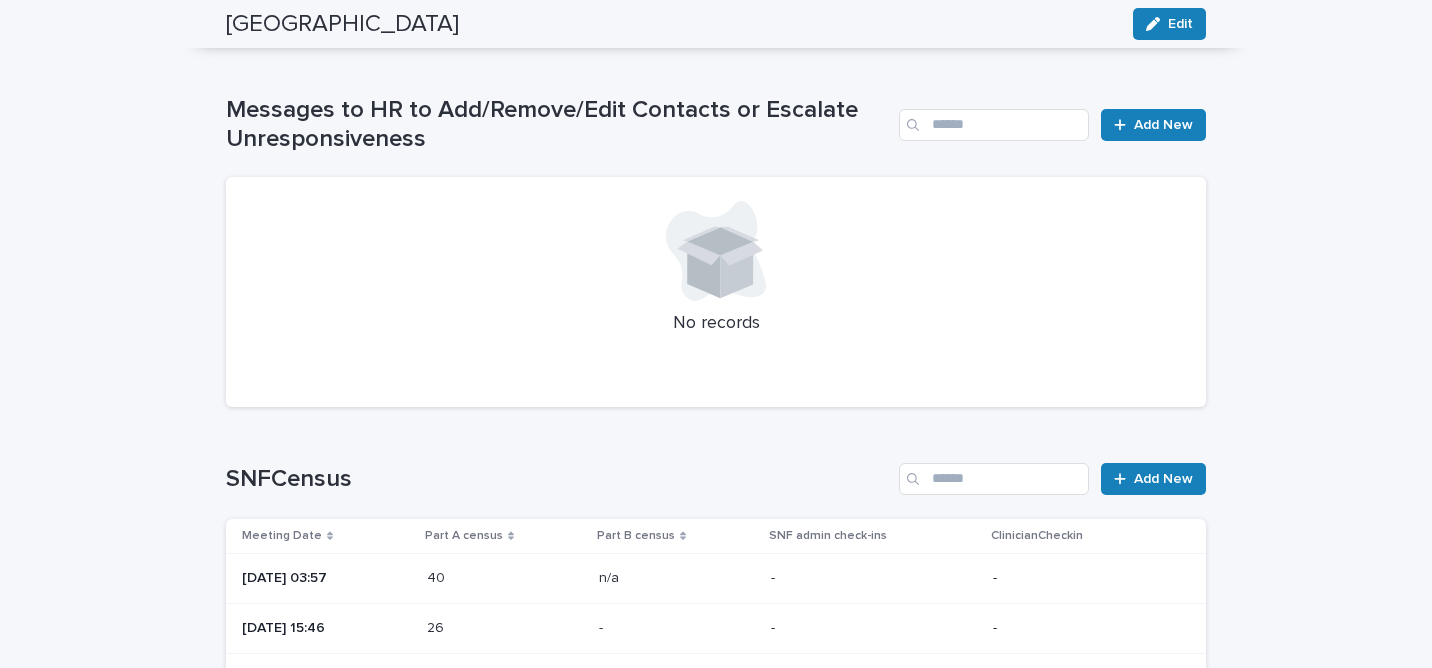 click on "SNFCensus Add New Meeting Date Part A census Part B census SNF admin check-ins ClinicianCheckin 28 March 2025 03:57 40 40   n/a n/a   - - 24 April 2025 15:46 26 26   - -   - - 05 June 2025 16:45 18 18   14 14   - - 15 July 2025 12:59 18 18   3 3   - - 1  of  1 Back Next" at bounding box center [716, 635] 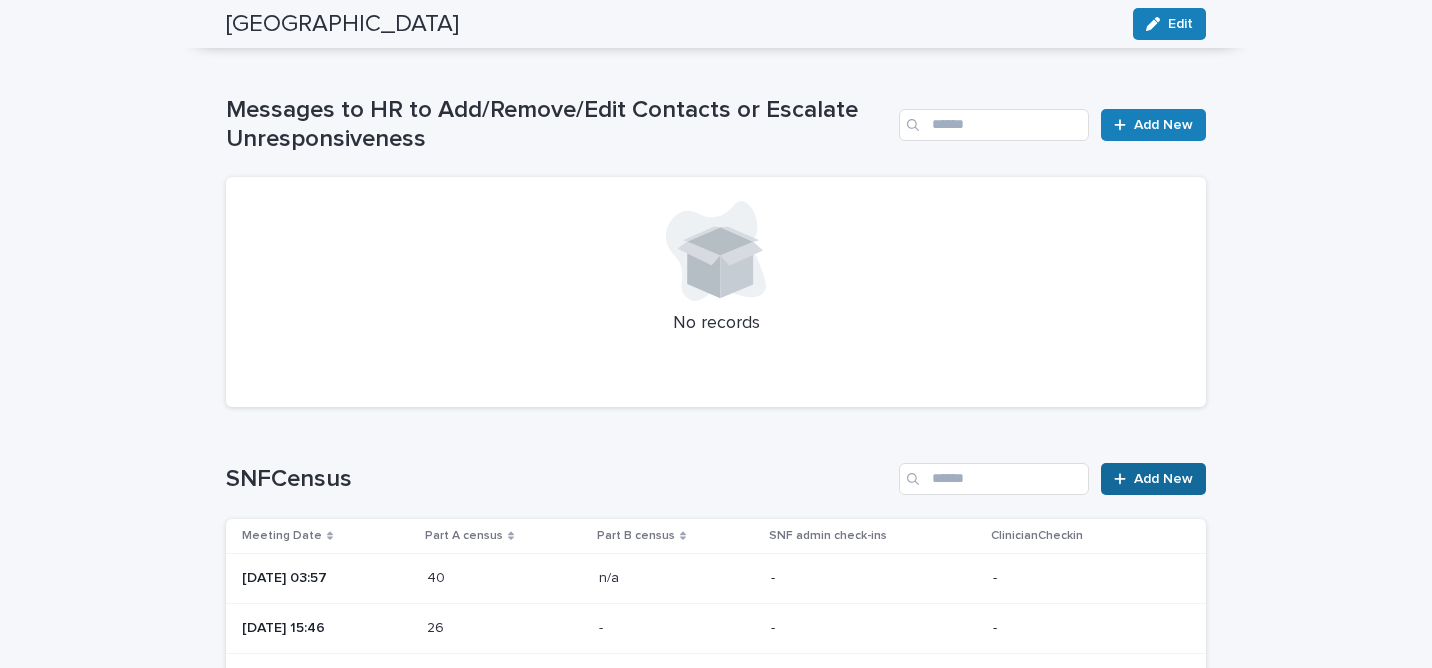 click on "Add New" at bounding box center [1163, 479] 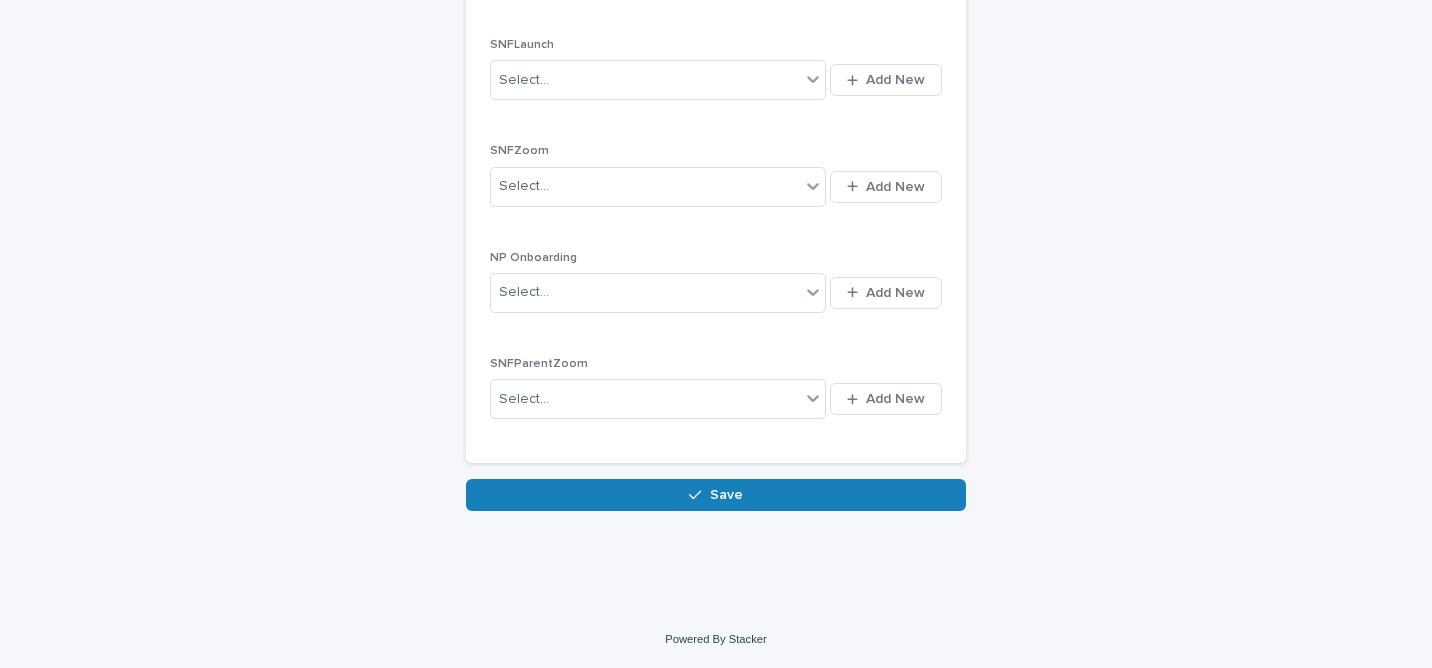 scroll, scrollTop: 0, scrollLeft: 0, axis: both 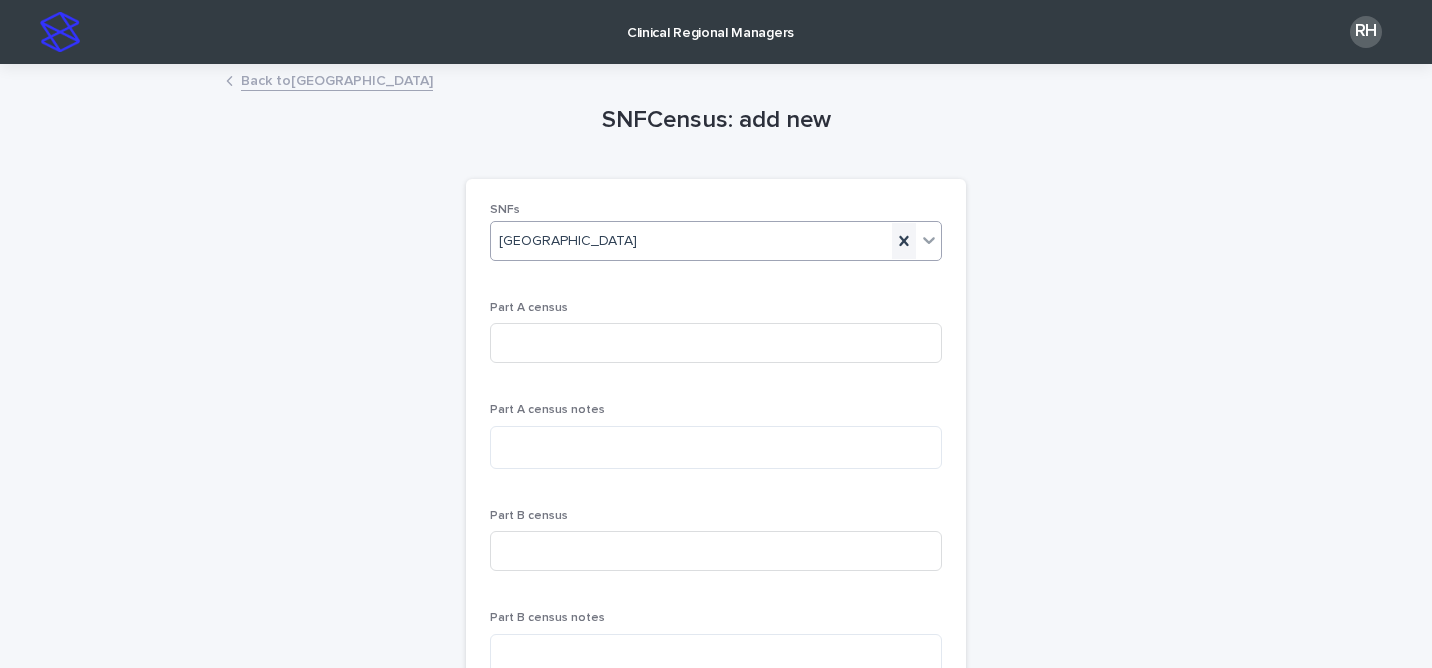 click 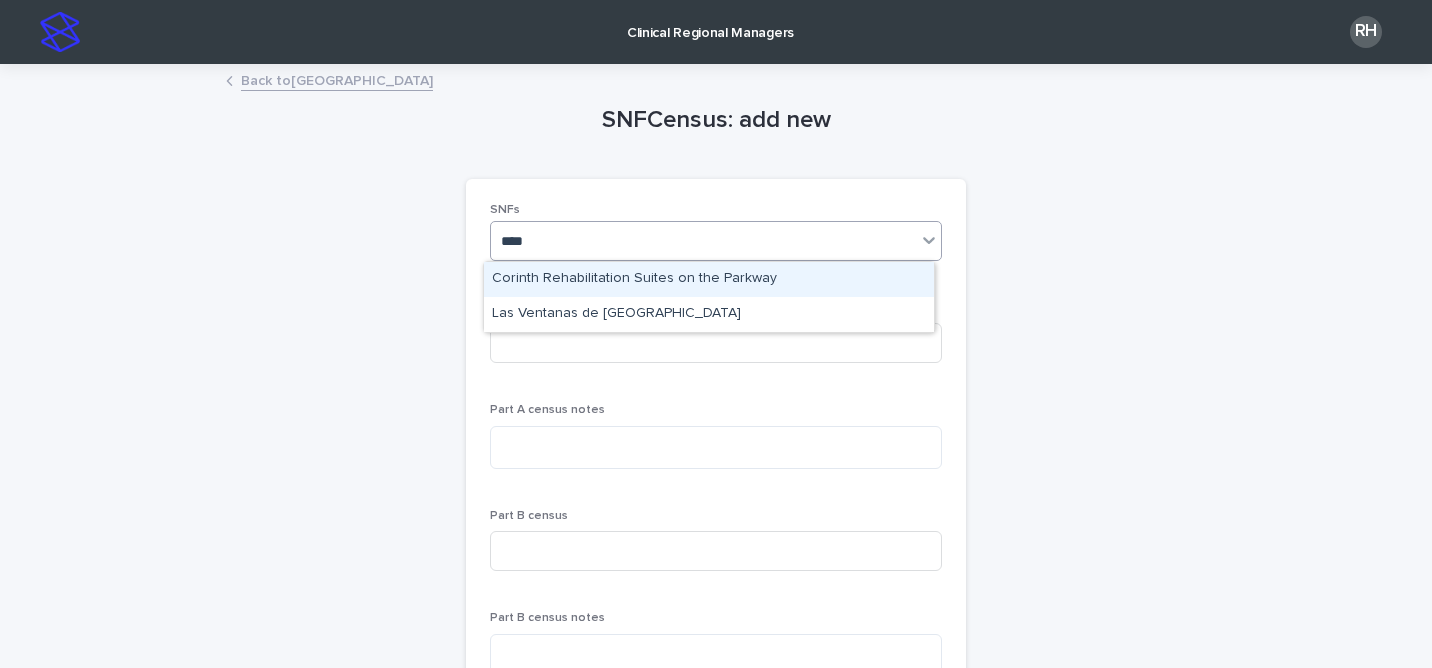 type on "*****" 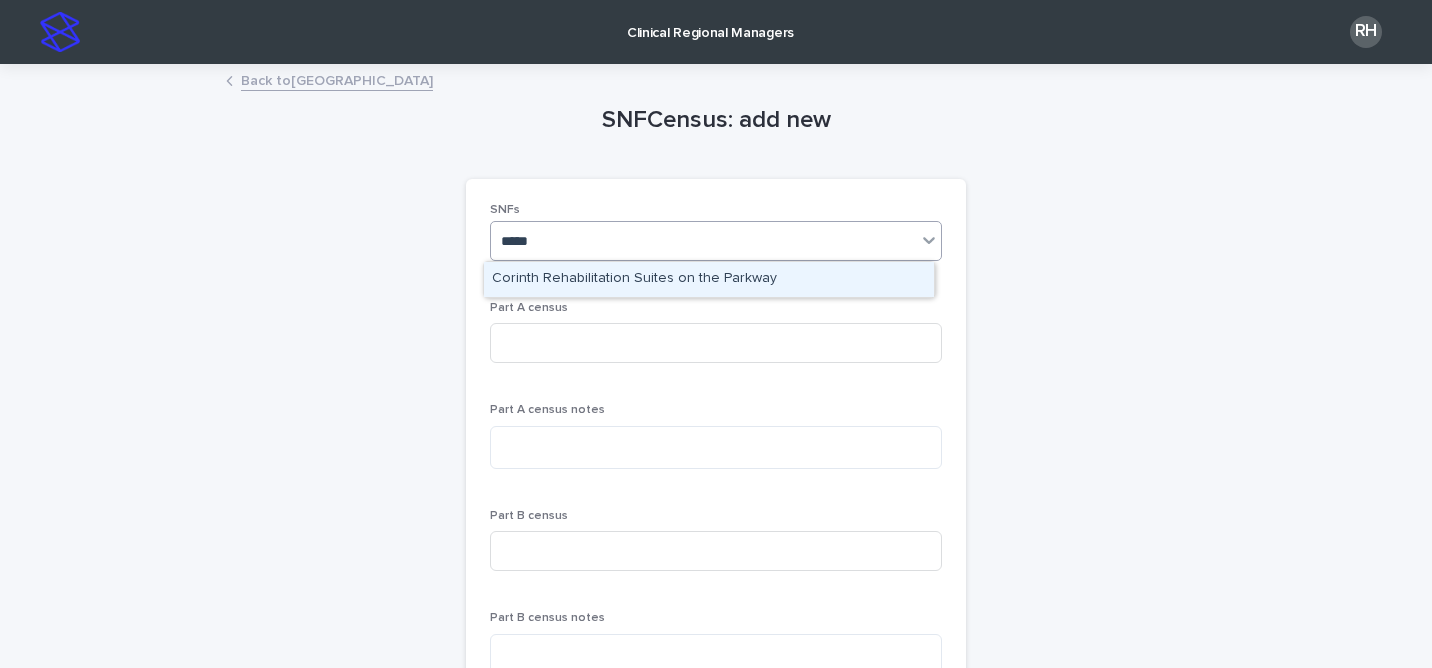 click on "Corinth Rehabilitation Suites on the Parkway" at bounding box center [709, 279] 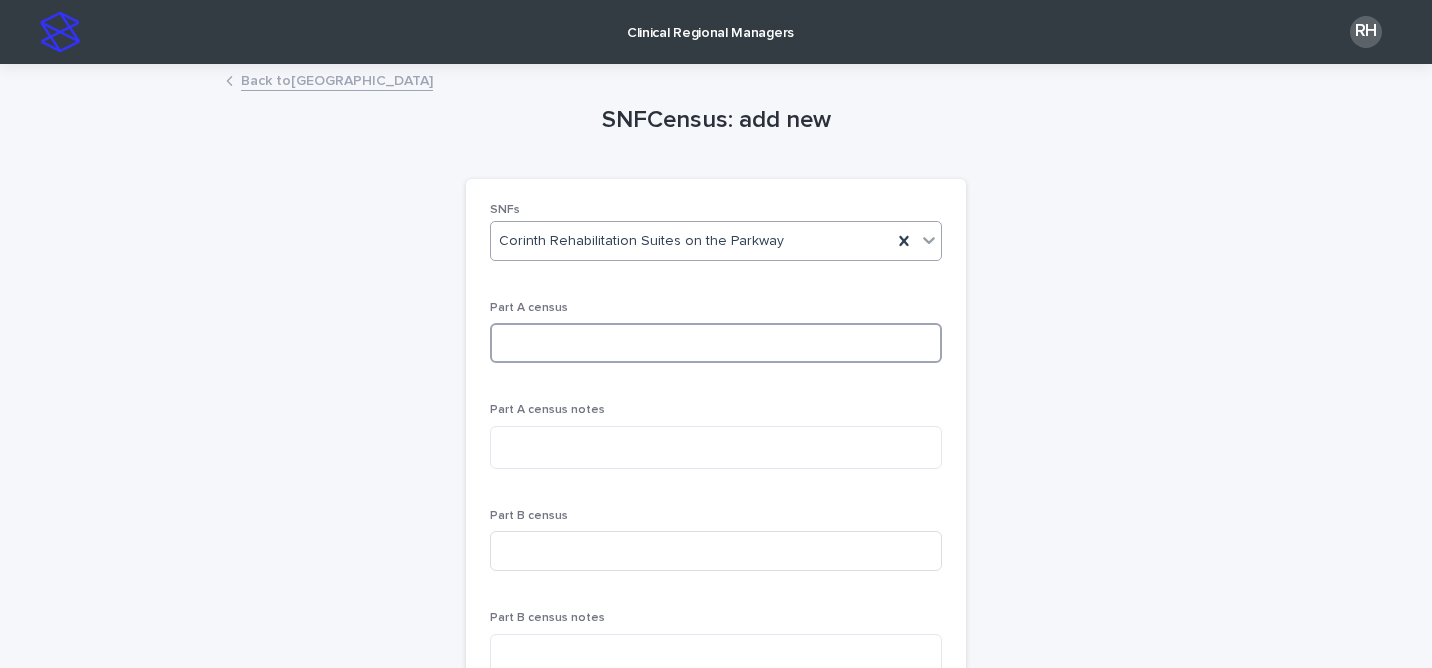 click at bounding box center (716, 343) 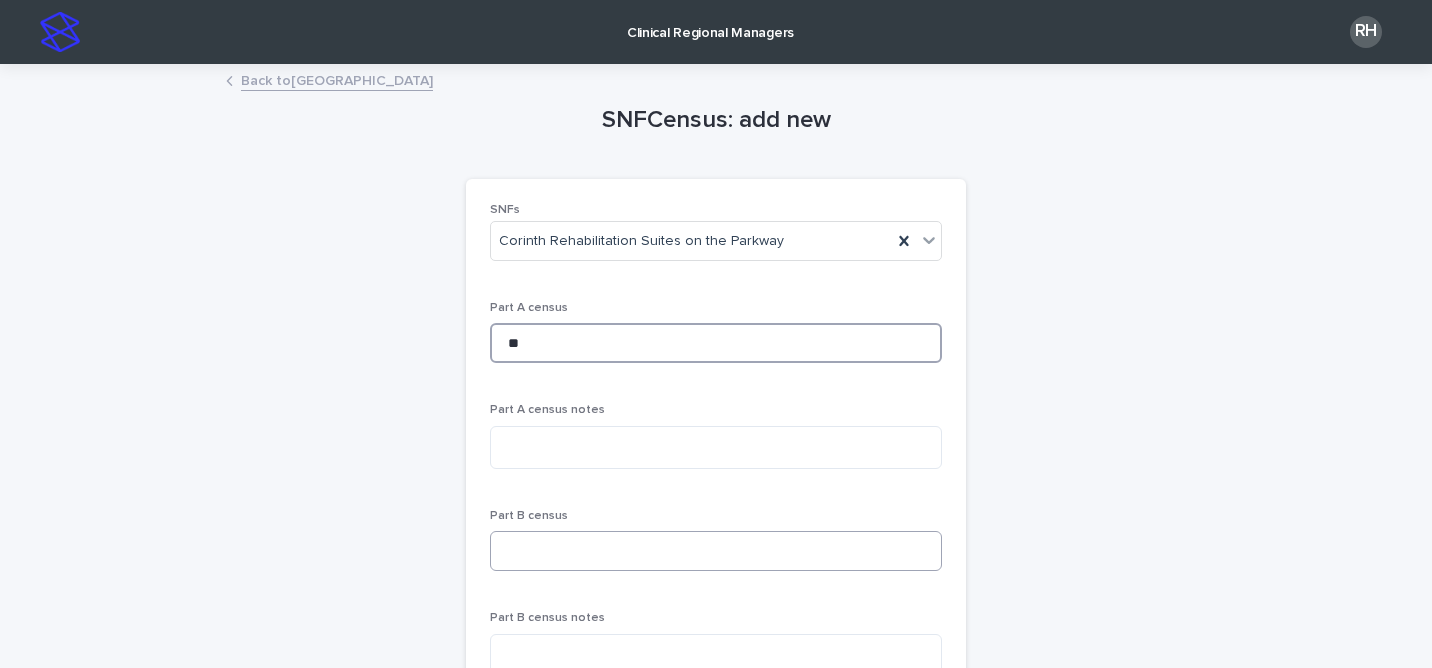 type on "**" 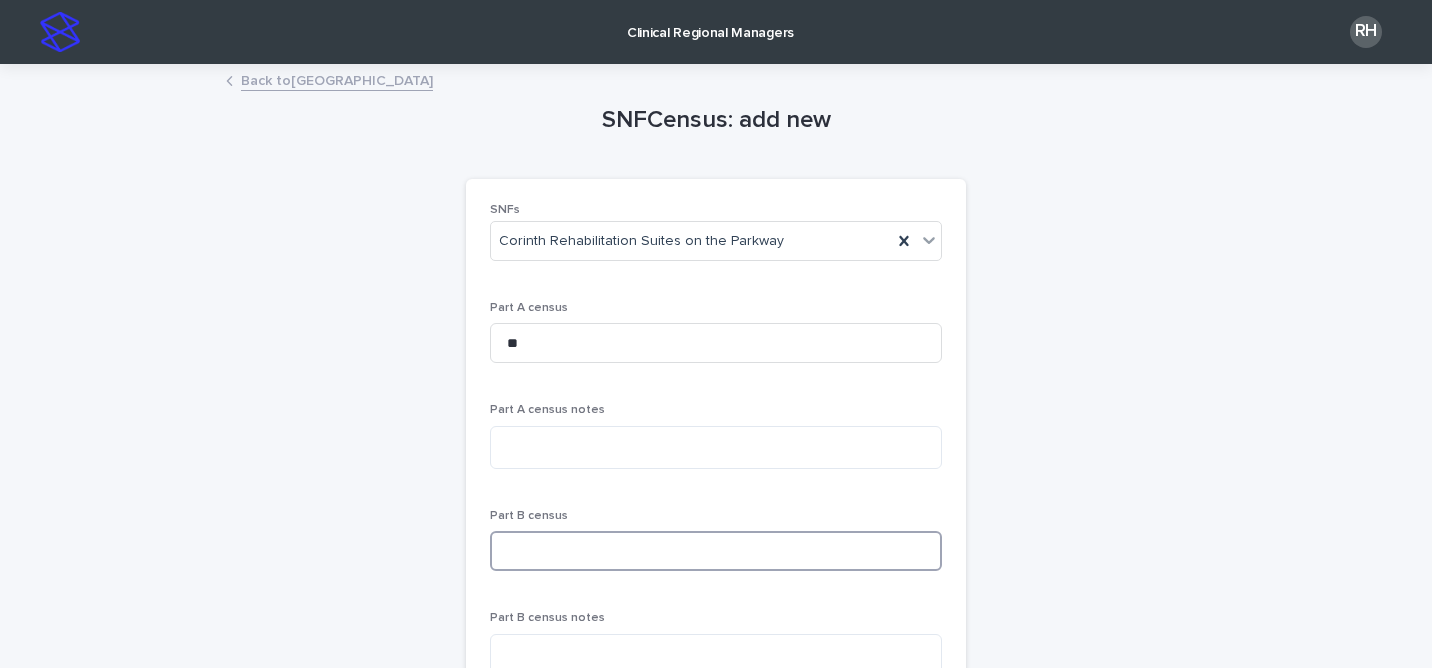 click at bounding box center (716, 551) 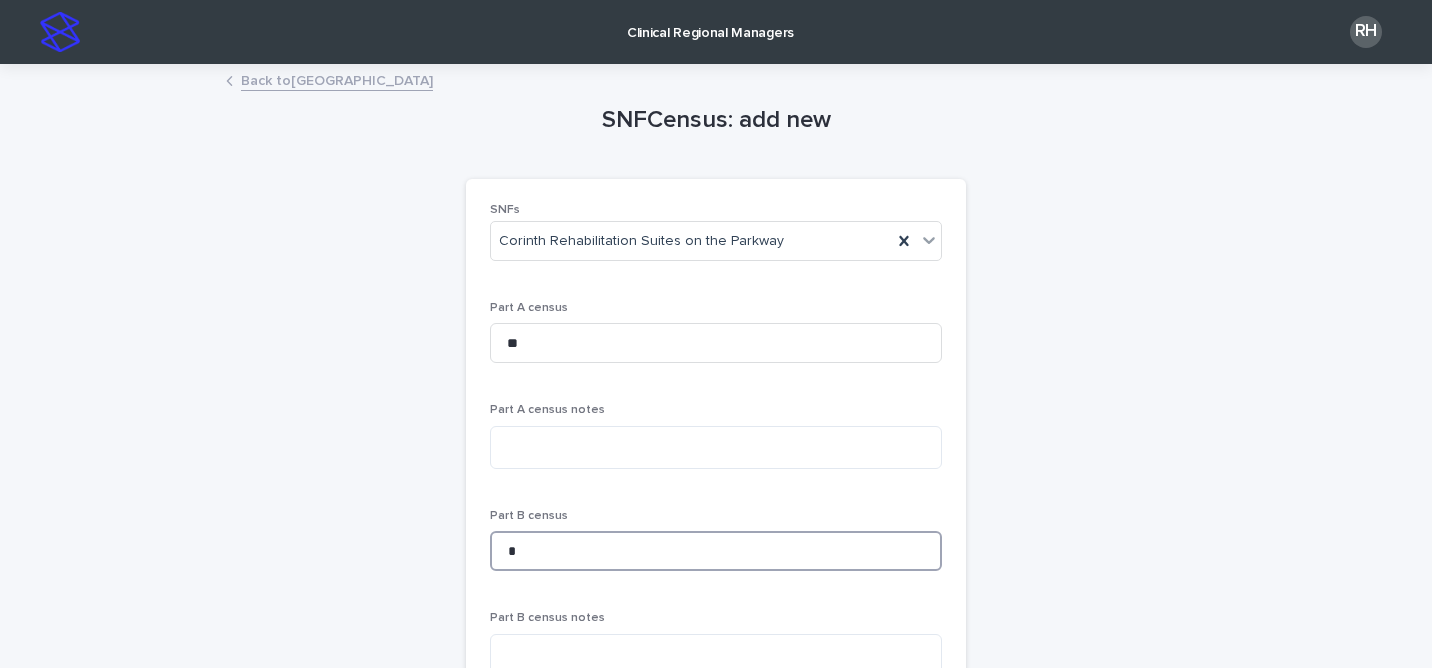 type on "*" 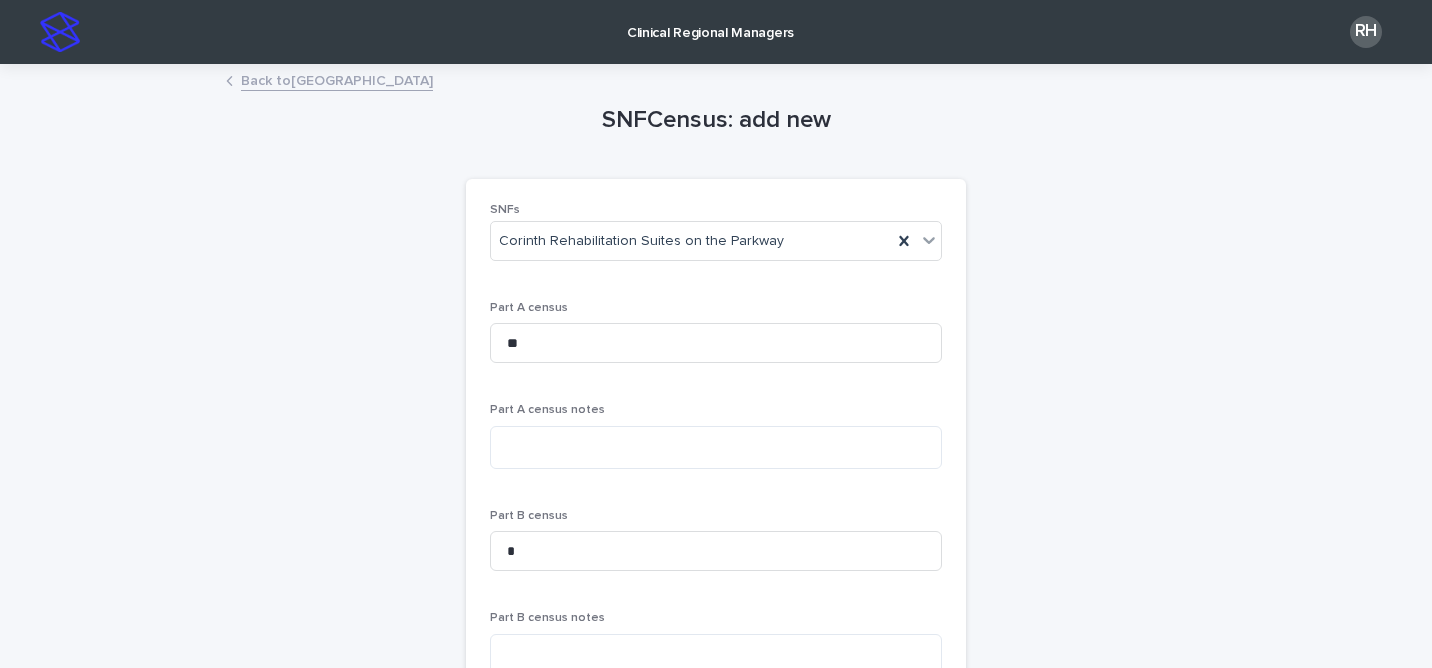click on "SNFCensus: add new Loading... Saving… Loading... Saving… Loading... Saving… SNFs Corinth Rehabilitation Suites on the Parkway Part A census ** Part A census notes Part B census * Part B census notes Notes ClinicianCheckin Select... Add New SNF admin check-ins Select... Add New SNFLaunch Select... Add New SNFZoom Select... Add New NP Onboarding Select... Add New SNFParentZoom Select... Add New Sorry, there was an error saving your record. Please try again. Please fill out the required fields above. Save" at bounding box center [716, 787] 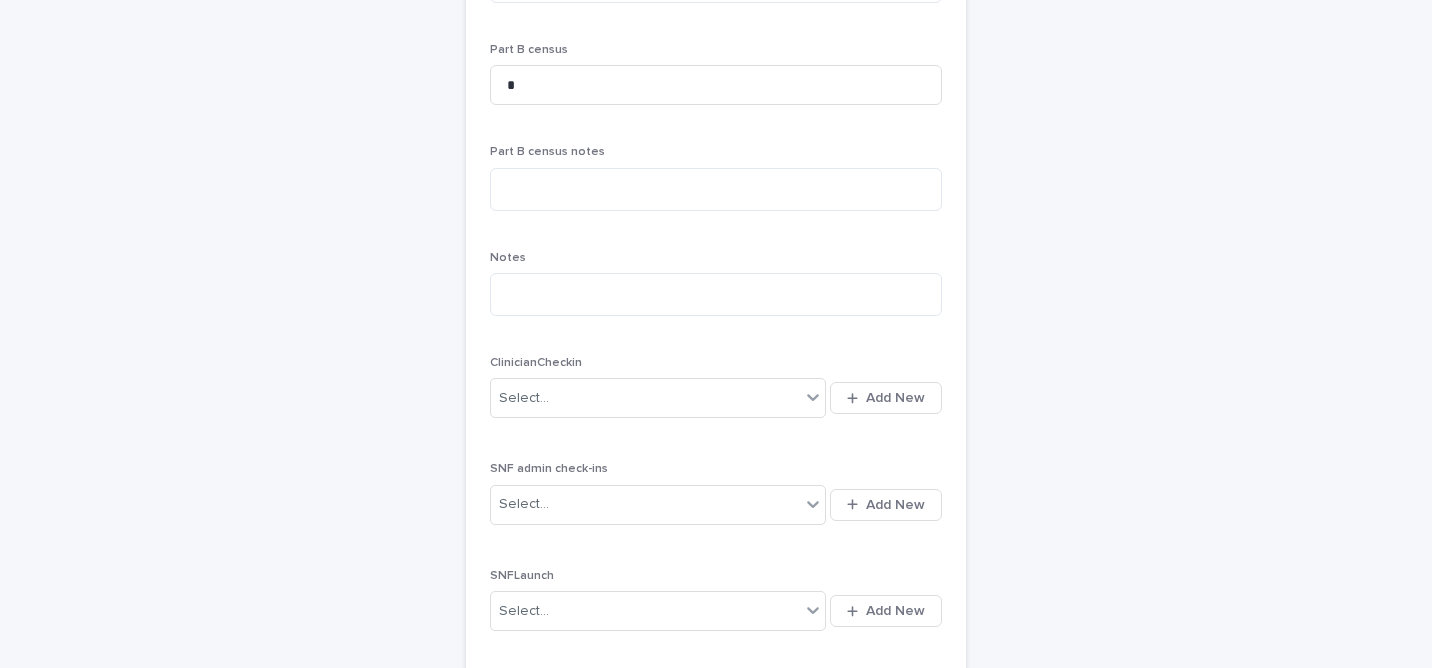 scroll, scrollTop: 997, scrollLeft: 0, axis: vertical 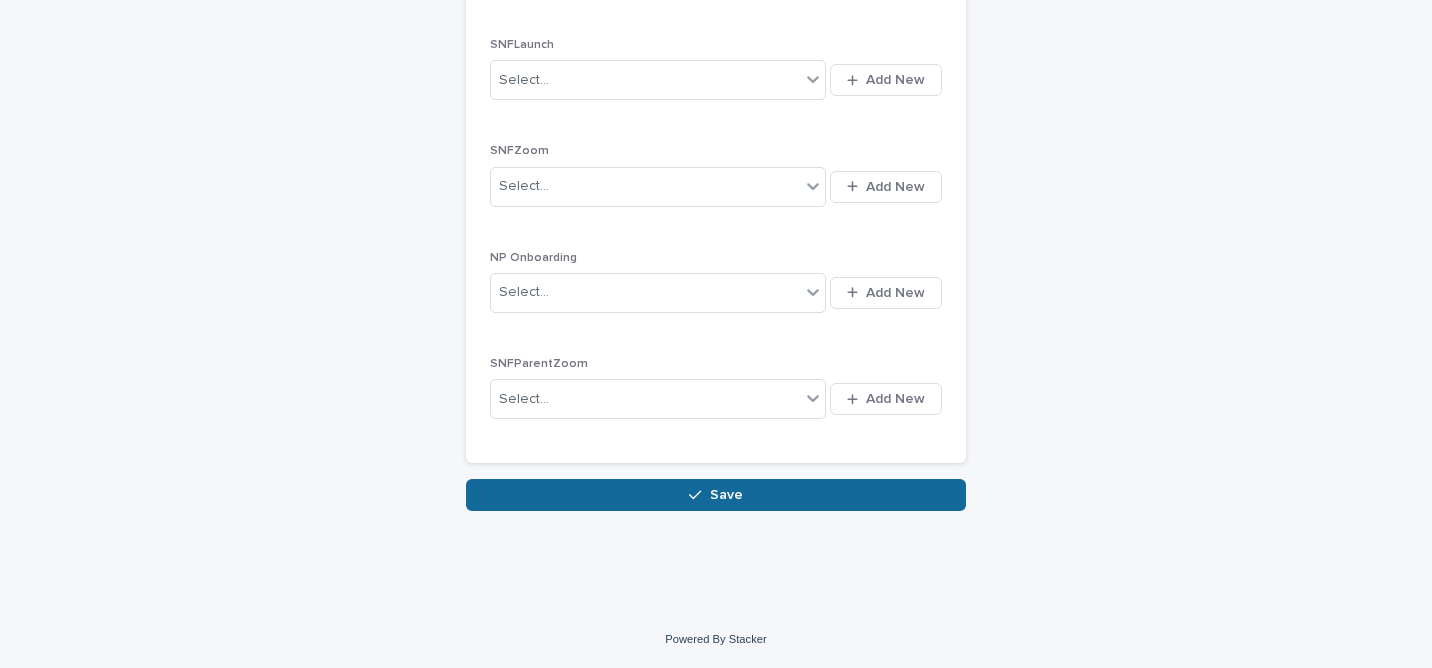 click on "Save" at bounding box center [716, 495] 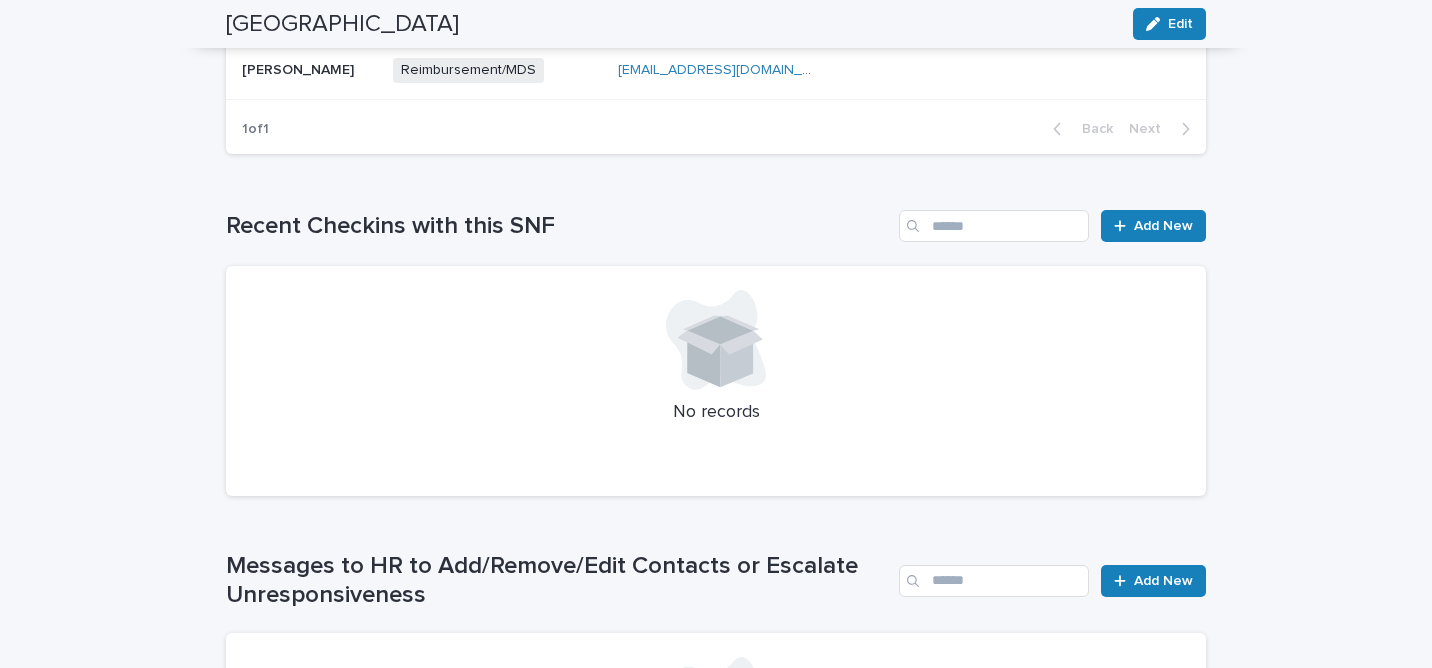 scroll, scrollTop: 1453, scrollLeft: 0, axis: vertical 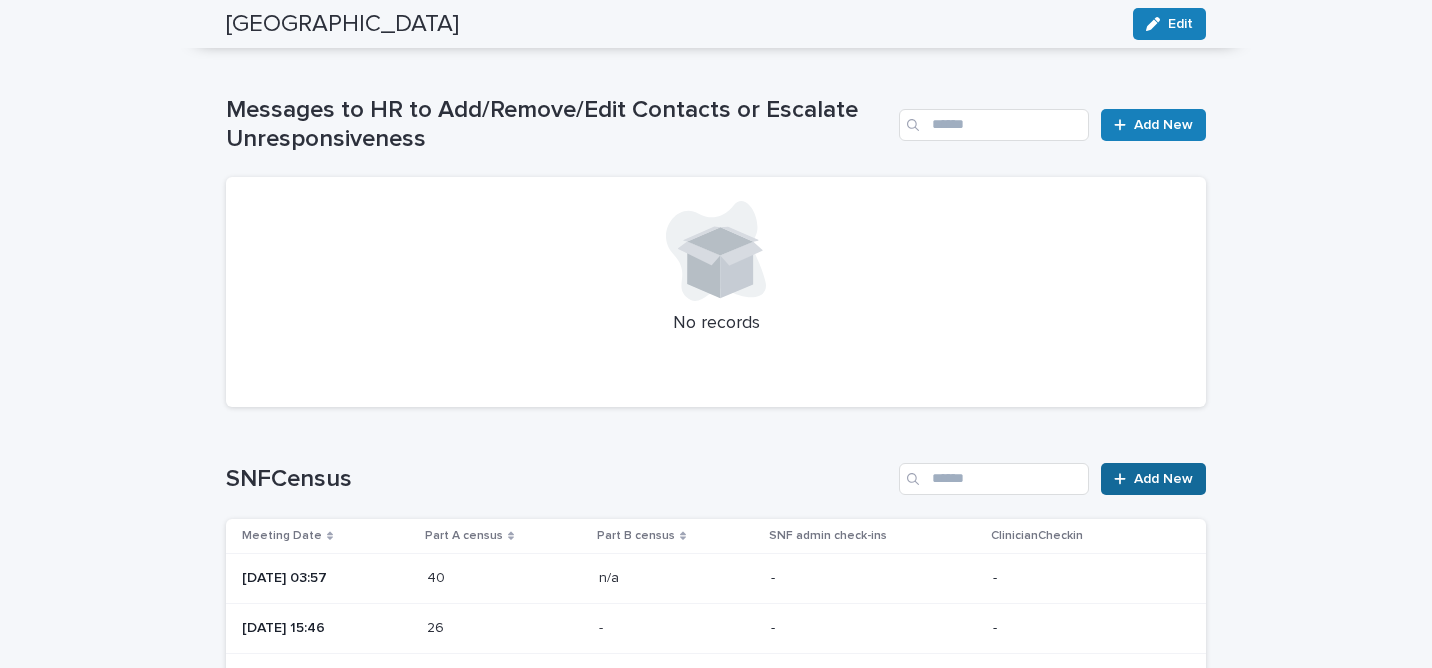 click on "Add New" at bounding box center (1163, 479) 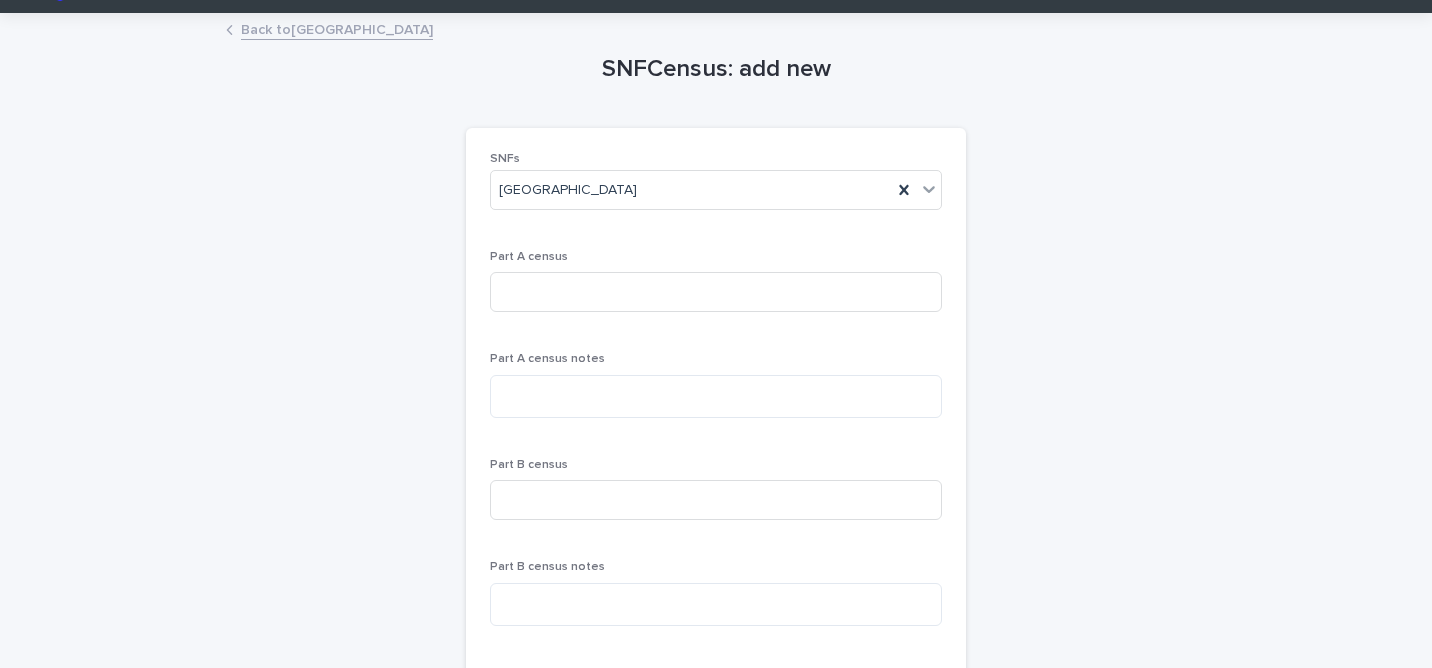 scroll, scrollTop: 0, scrollLeft: 0, axis: both 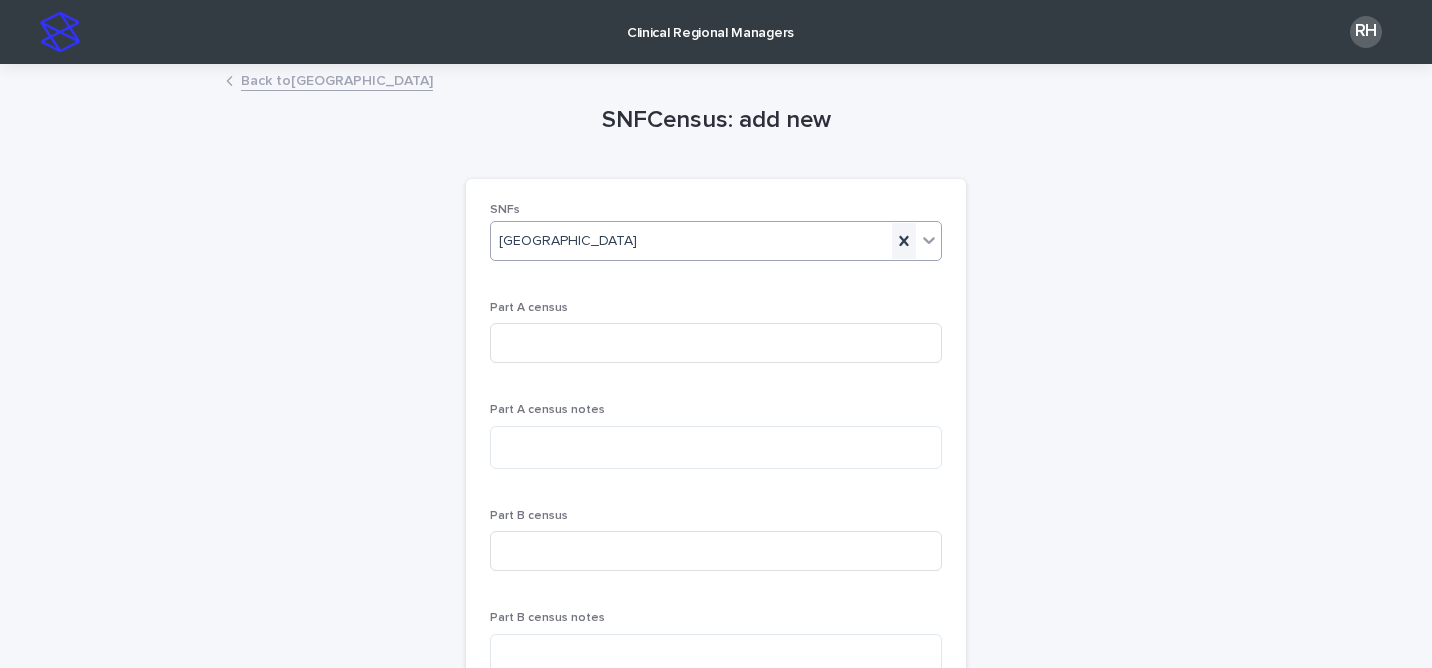 click 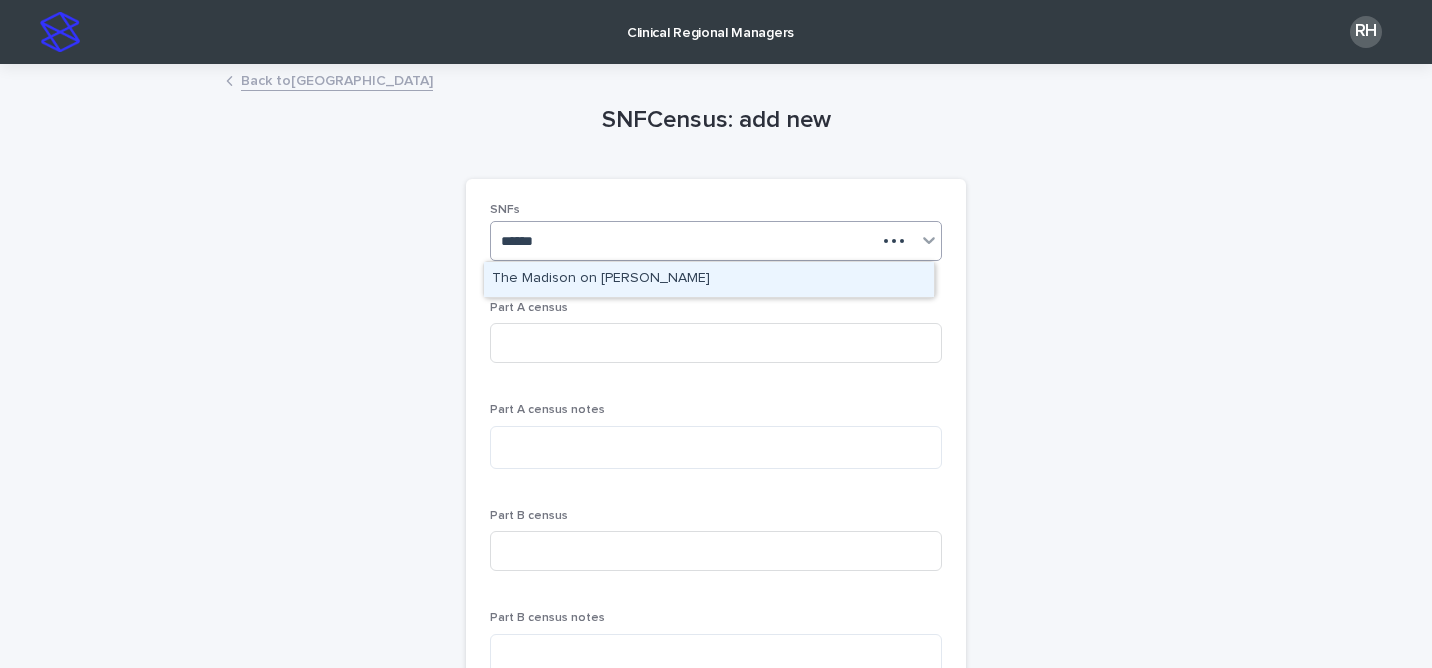 type on "*******" 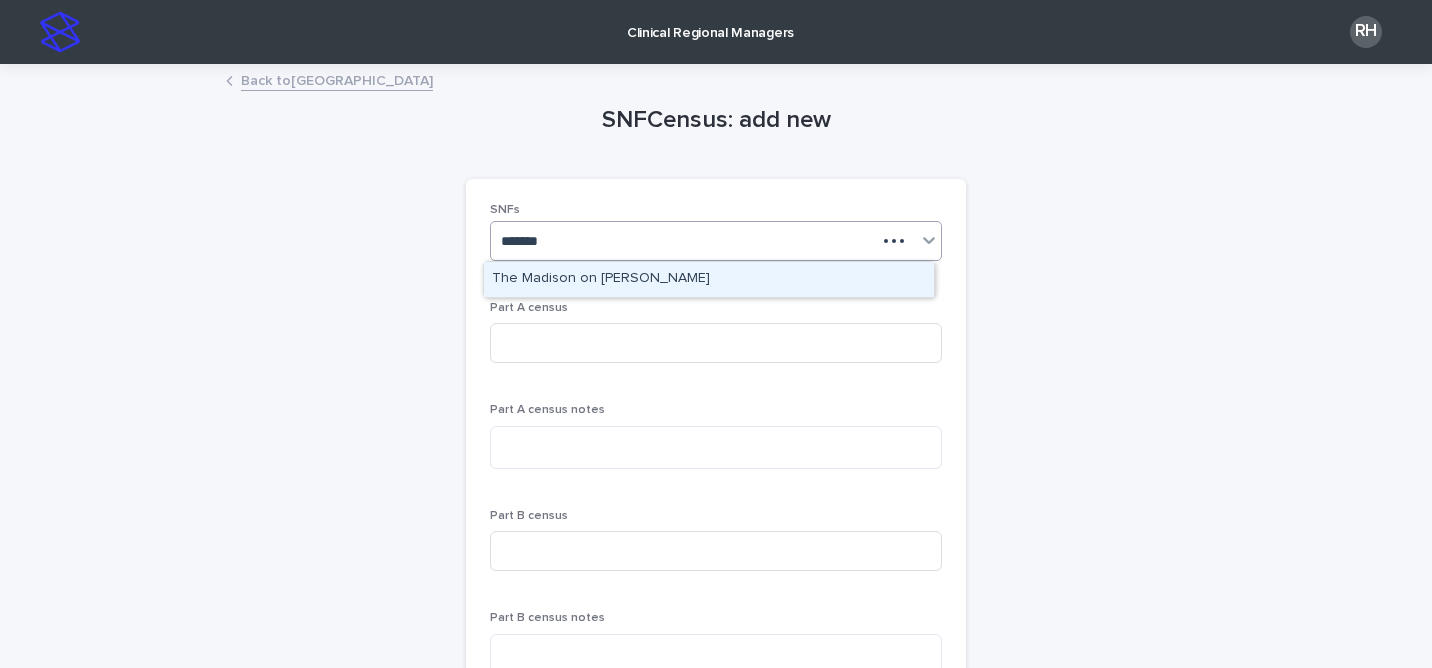 click on "The Madison on Marsh" at bounding box center (709, 279) 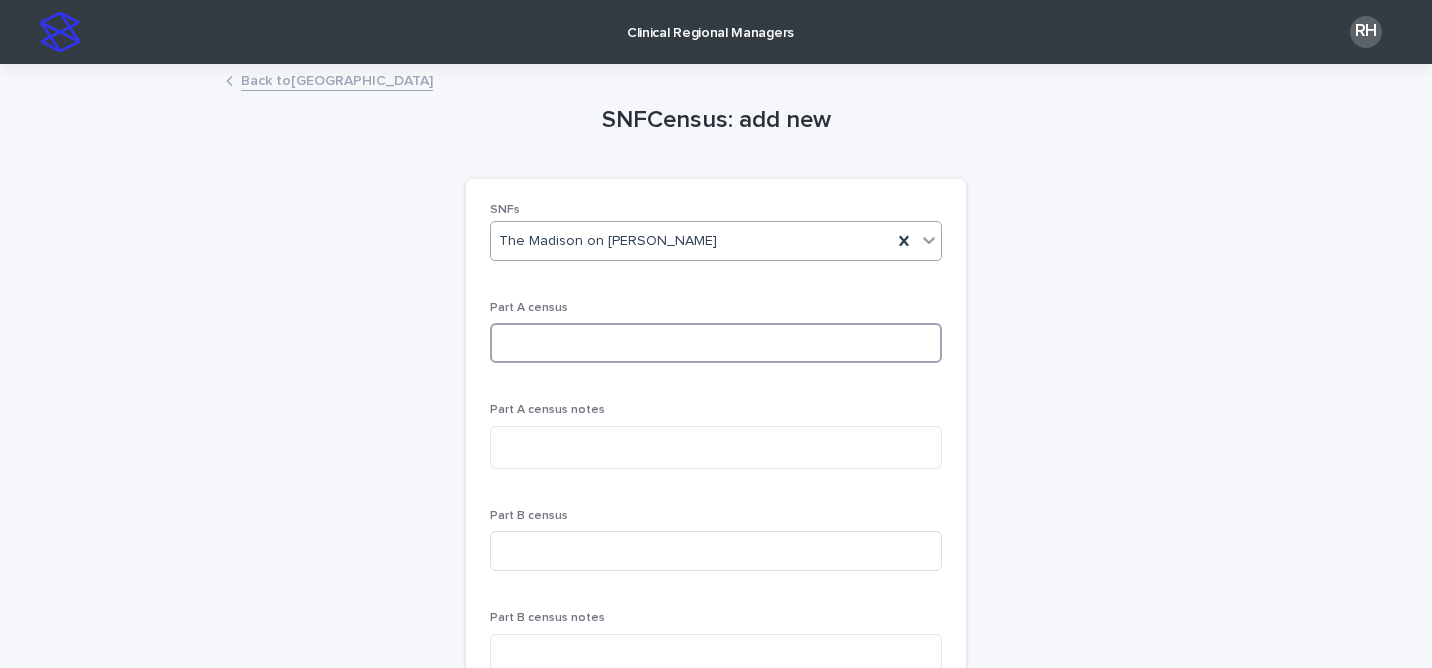 click at bounding box center [716, 343] 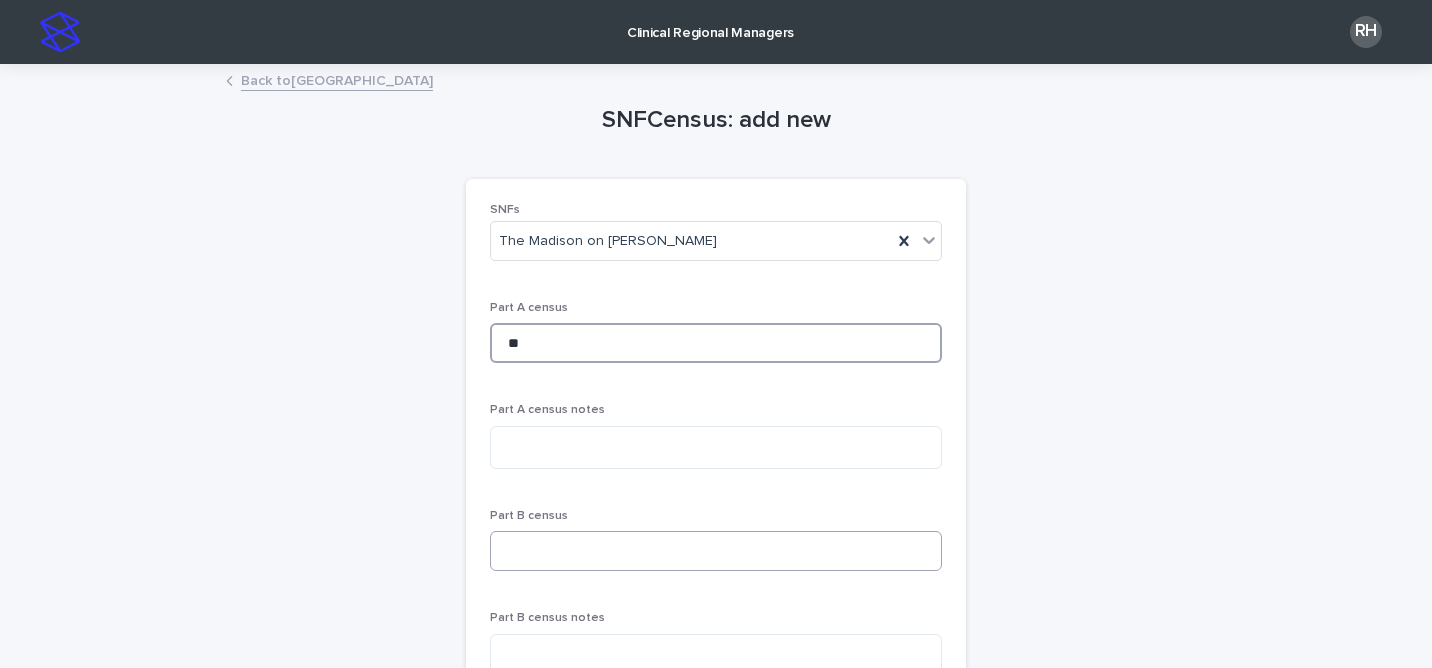 type on "**" 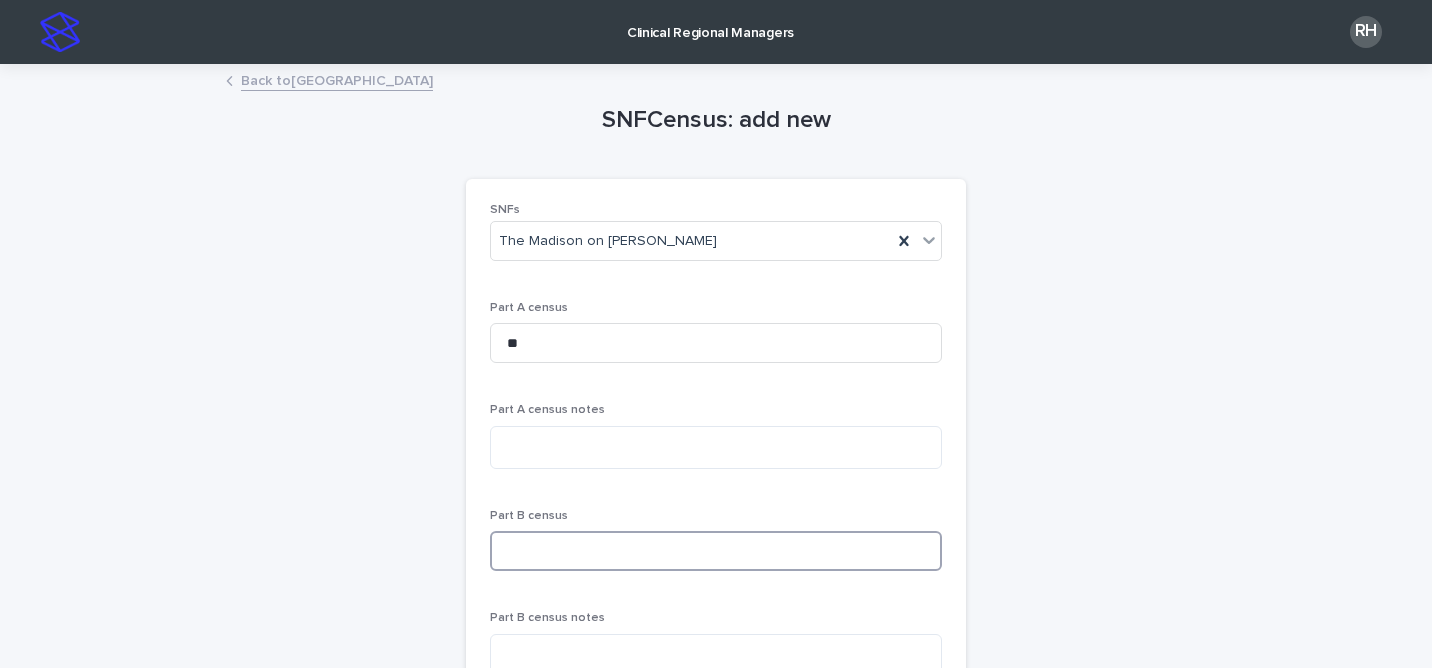 click at bounding box center [716, 551] 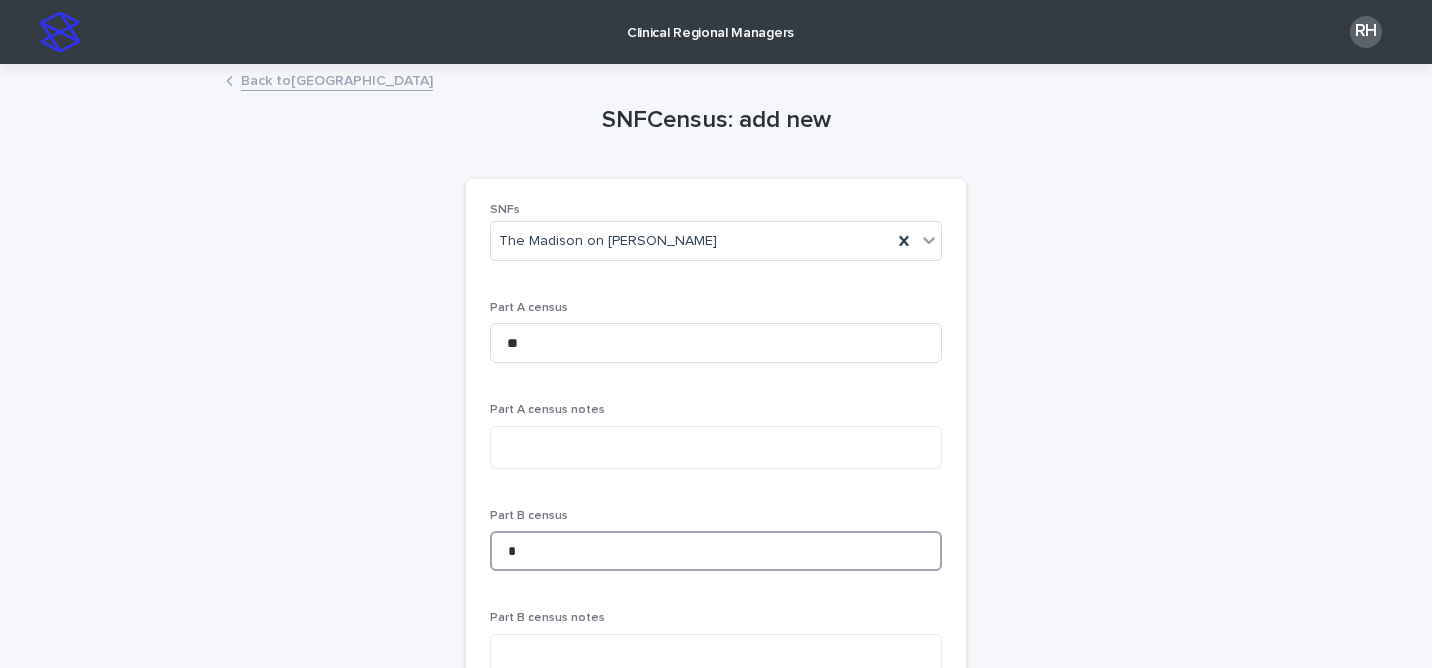 type on "*" 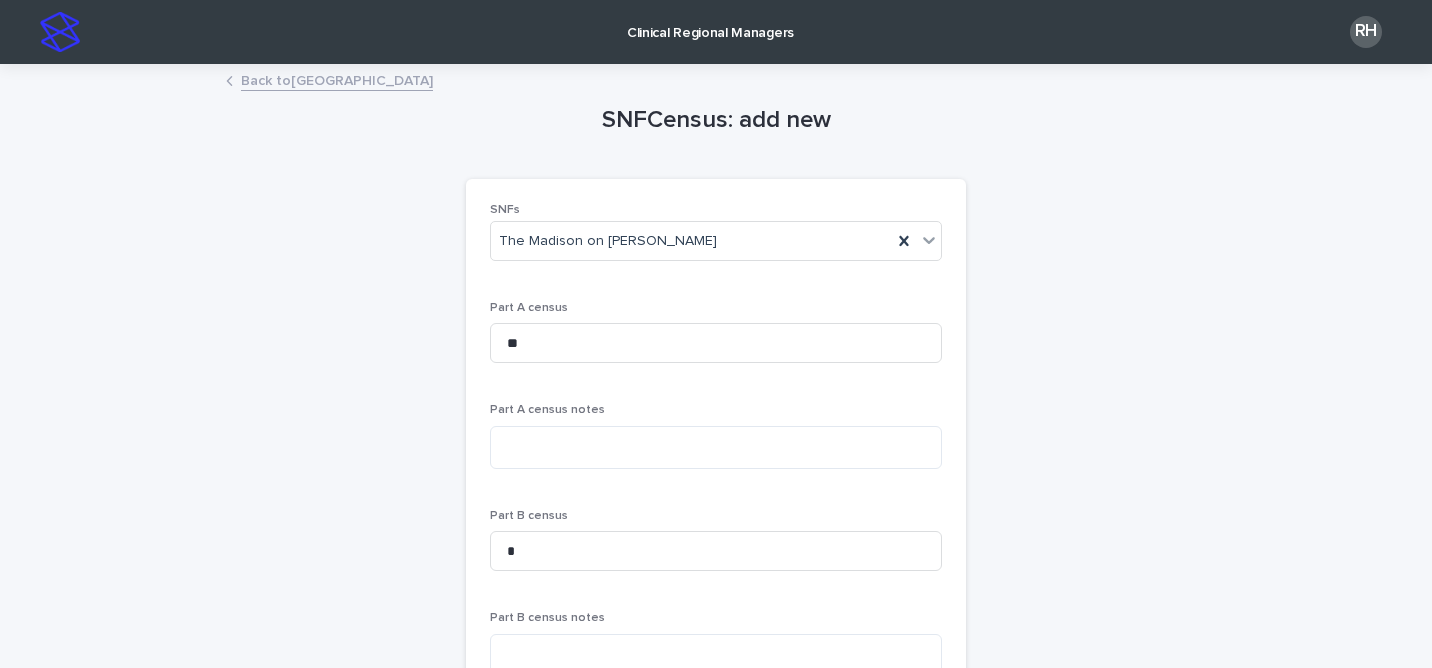 click on "SNFCensus: add new Loading... Saving… Loading... Saving… Loading... Saving… SNFs The Madison on Marsh Part A census ** Part A census notes Part B census * Part B census notes Notes ClinicianCheckin Select... Add New SNF admin check-ins Select... Add New SNFLaunch Select... Add New SNFZoom Select... Add New NP Onboarding Select... Add New SNFParentZoom Select... Add New Sorry, there was an error saving your record. Please try again. Please fill out the required fields above. Save" at bounding box center [716, 787] 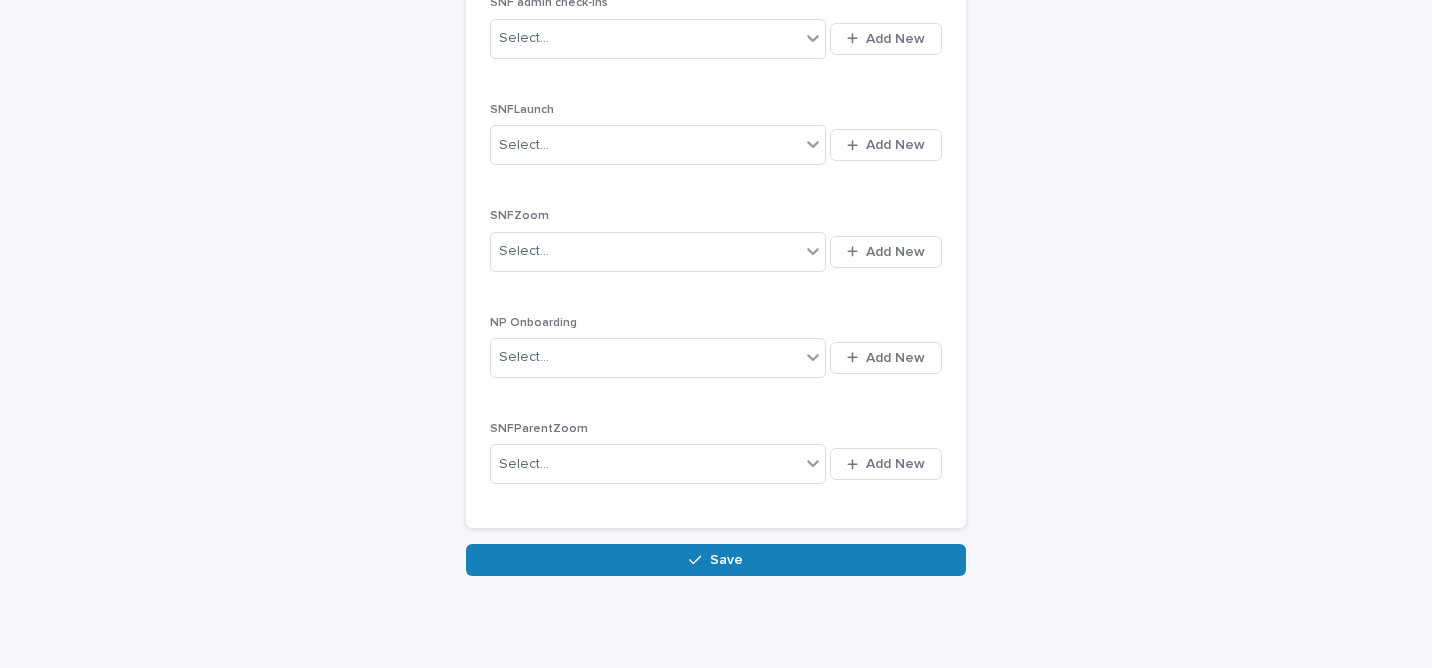 scroll, scrollTop: 997, scrollLeft: 0, axis: vertical 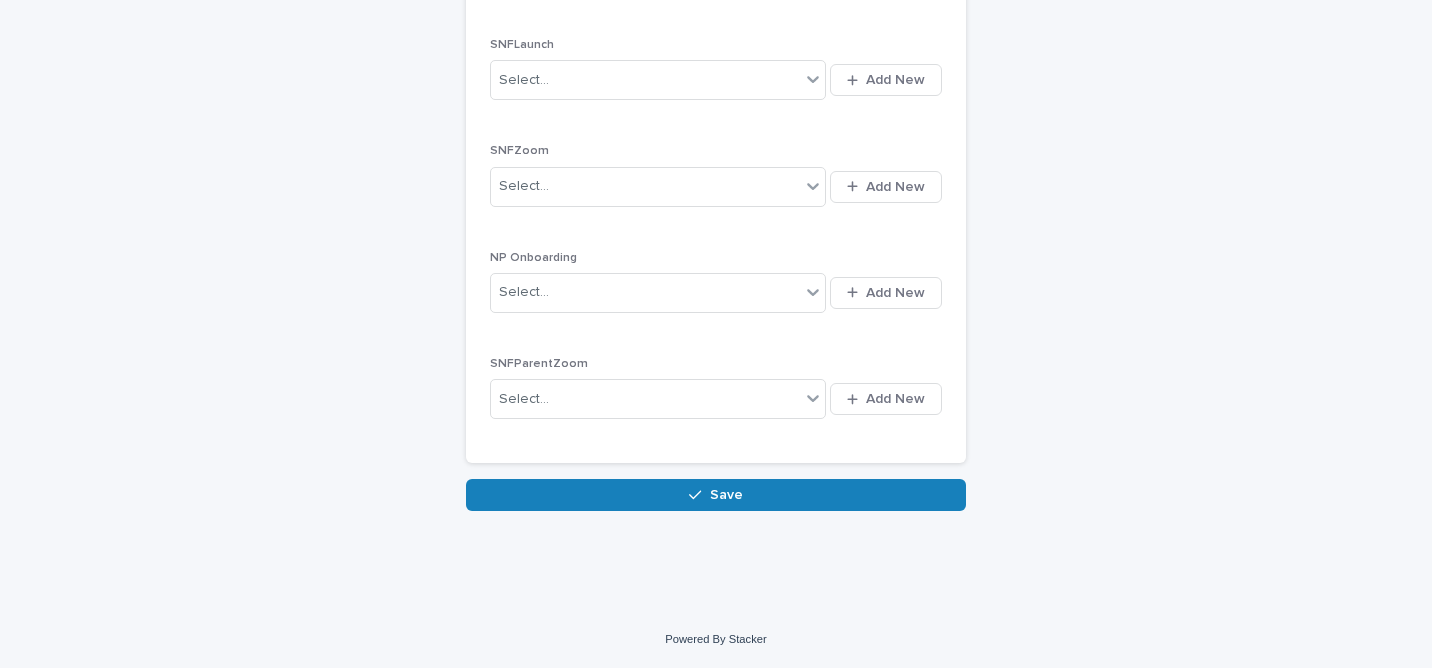 click on "Save" at bounding box center [716, 495] 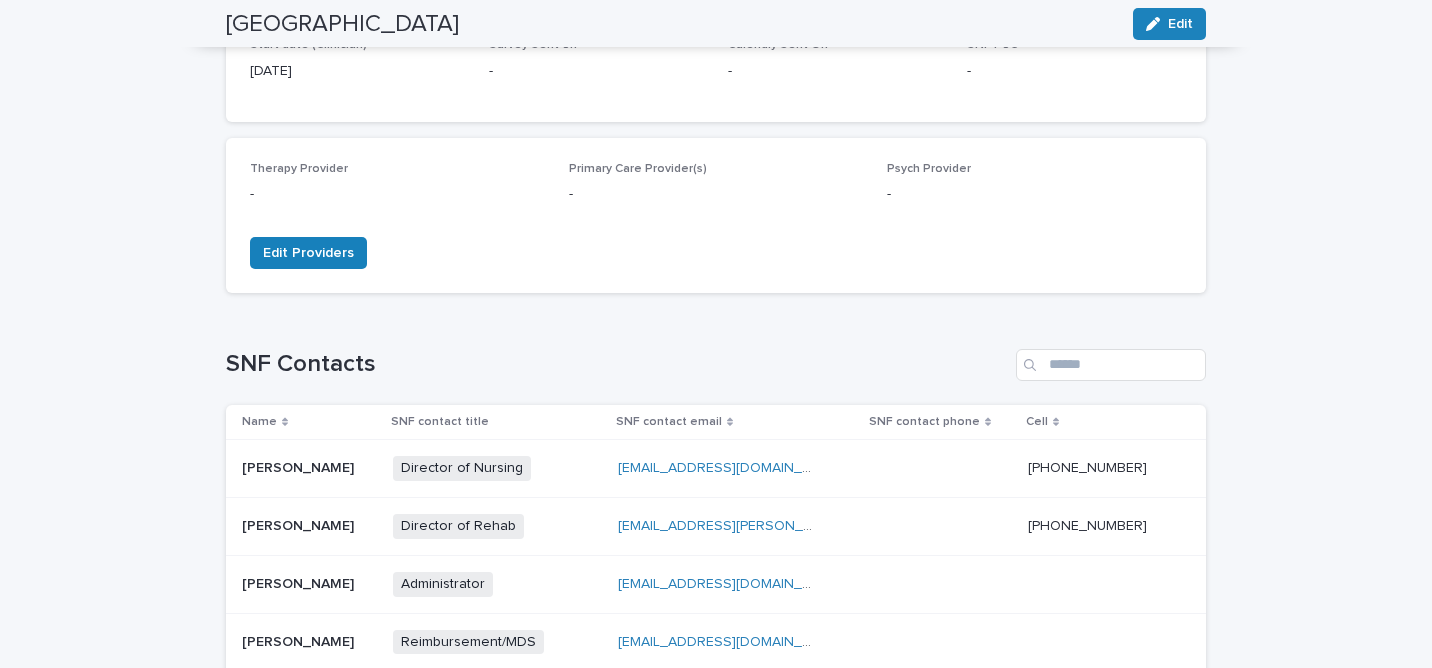 scroll, scrollTop: 0, scrollLeft: 0, axis: both 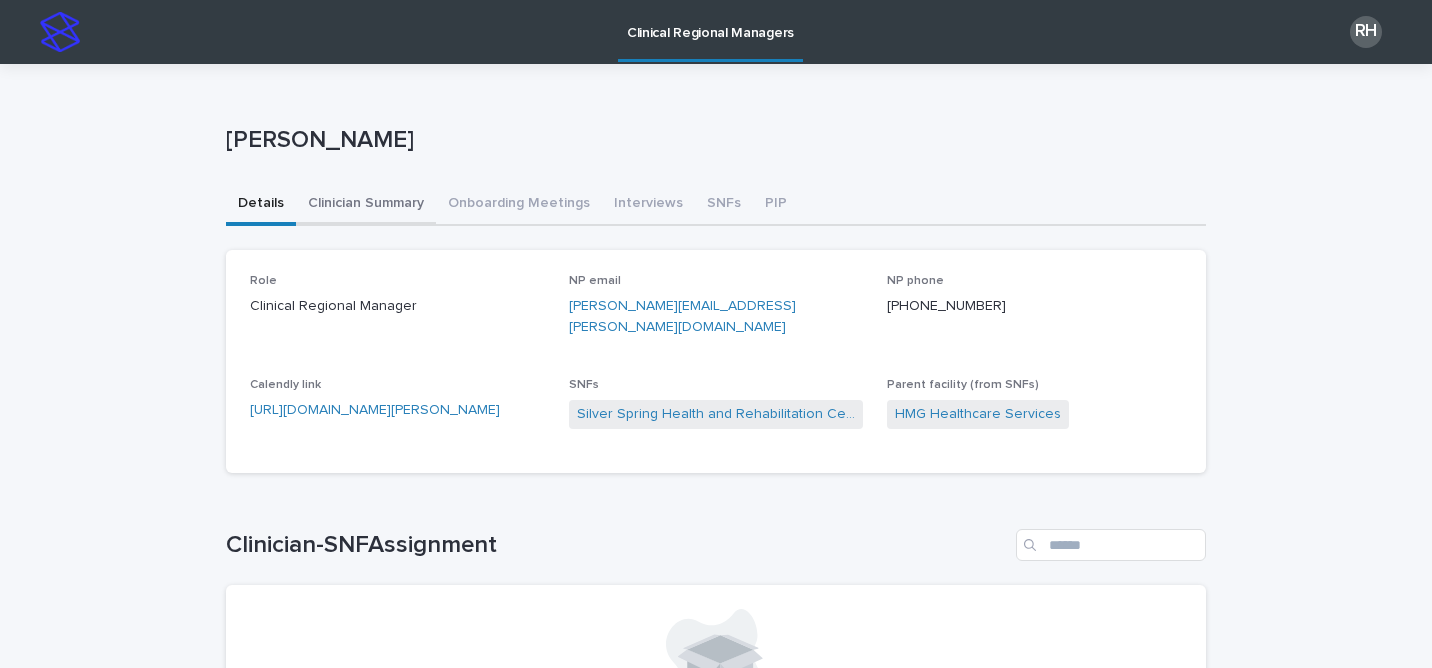 click on "Clinician Summary" at bounding box center (366, 205) 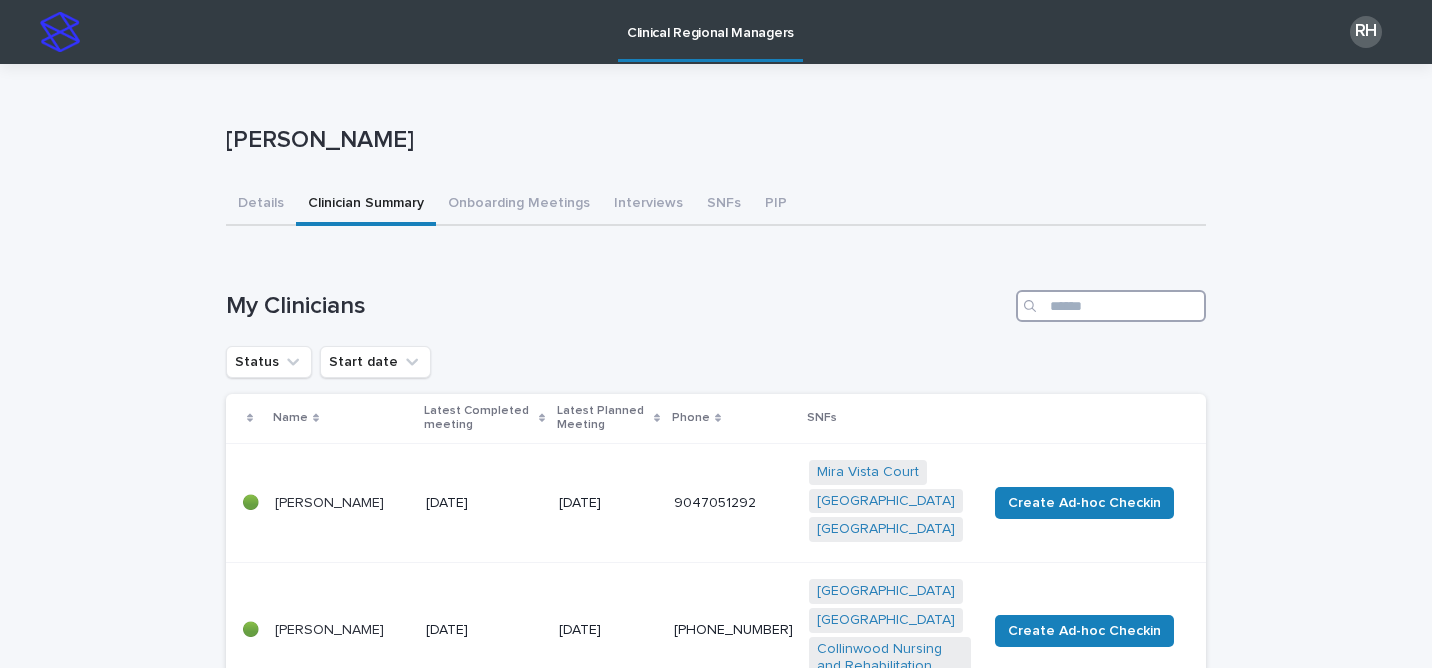 click at bounding box center [1111, 306] 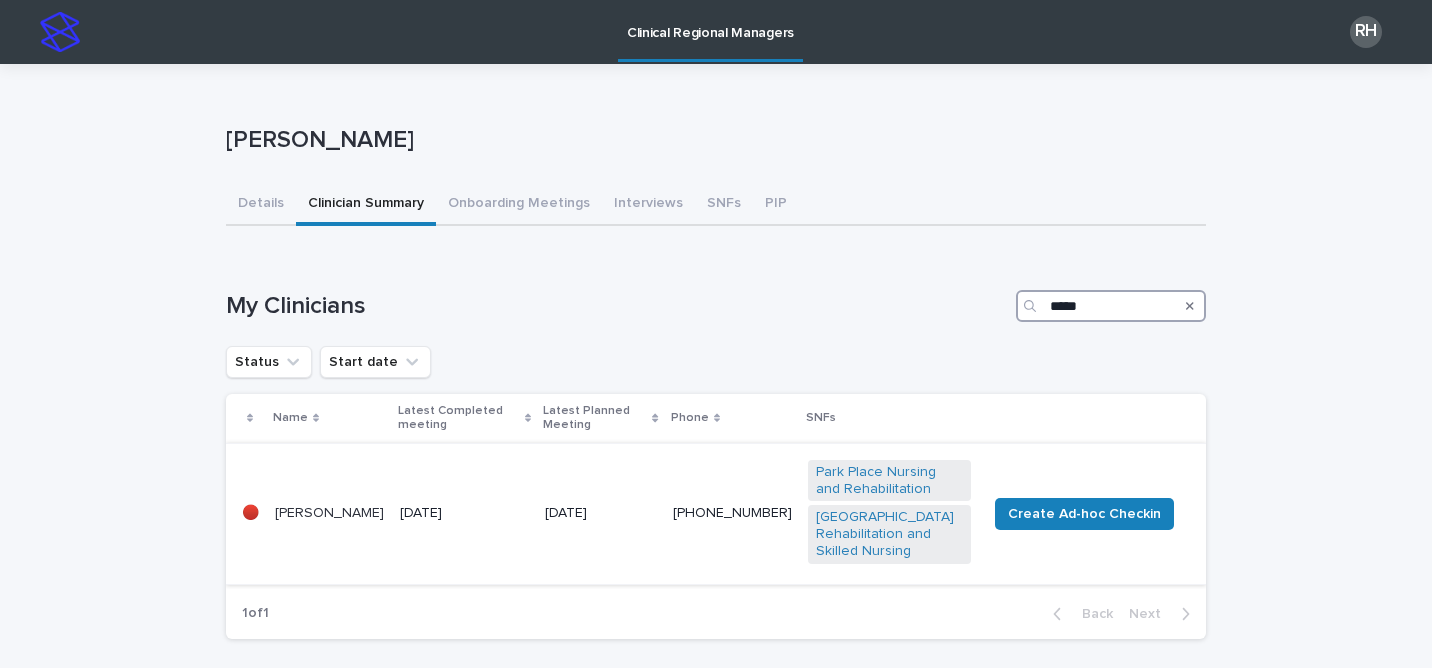 type on "*****" 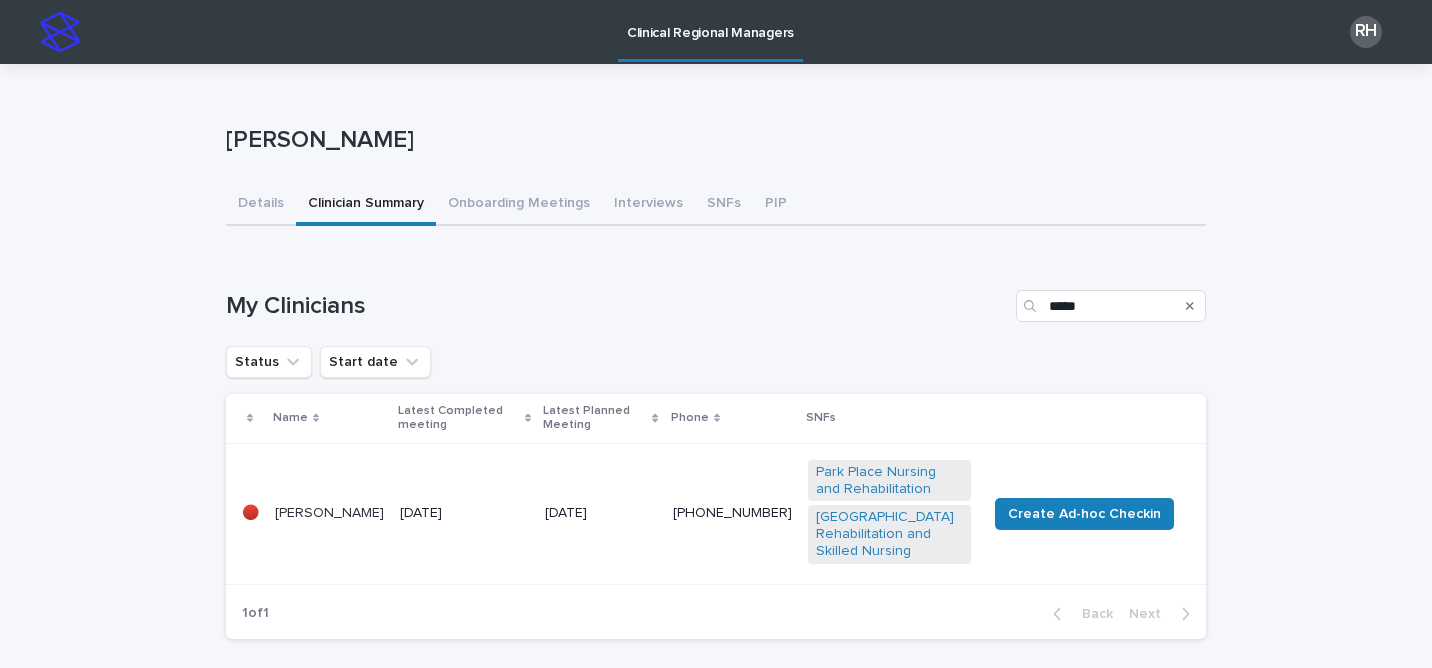 click on "[DATE]" at bounding box center [464, 513] 